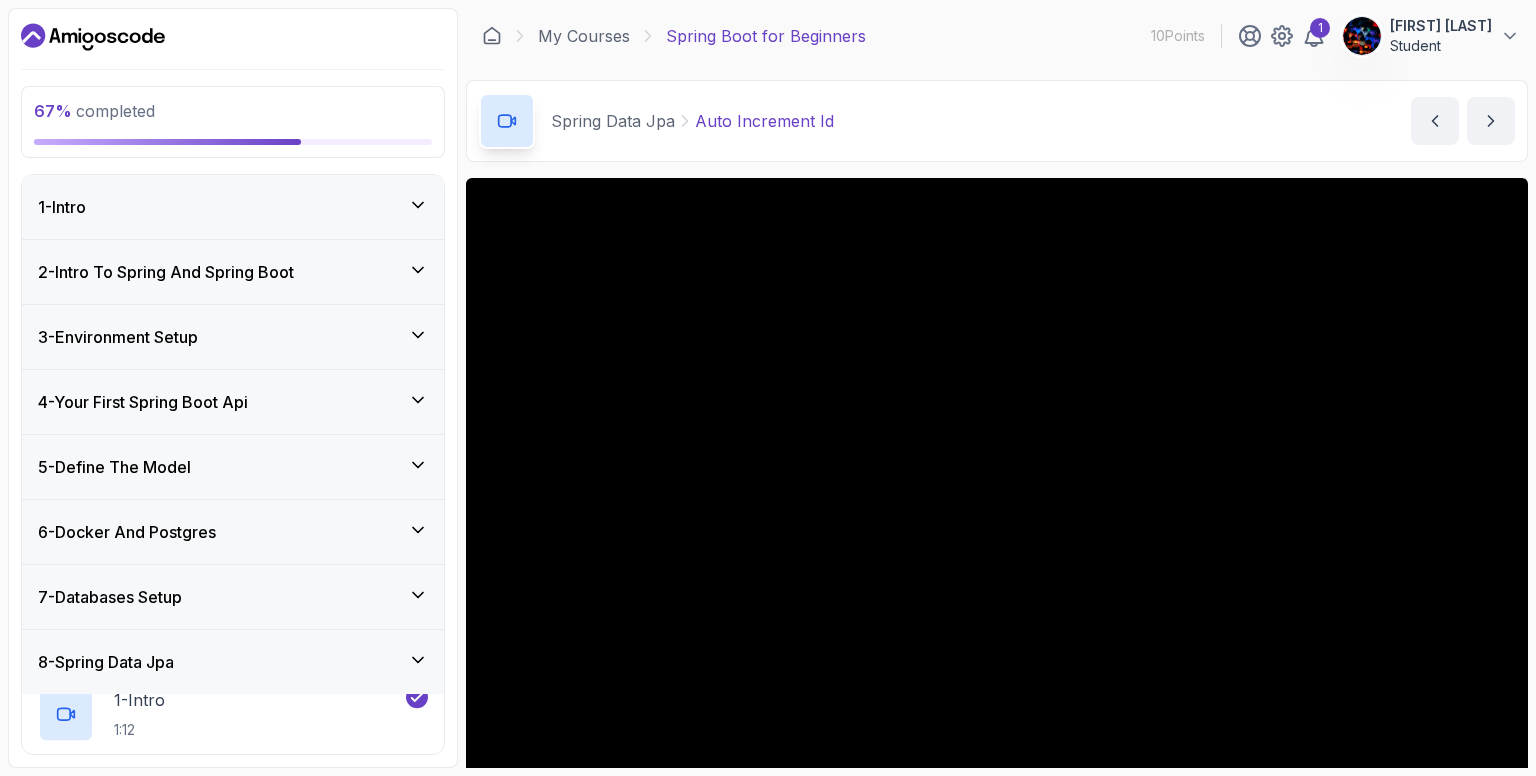 scroll, scrollTop: 0, scrollLeft: 0, axis: both 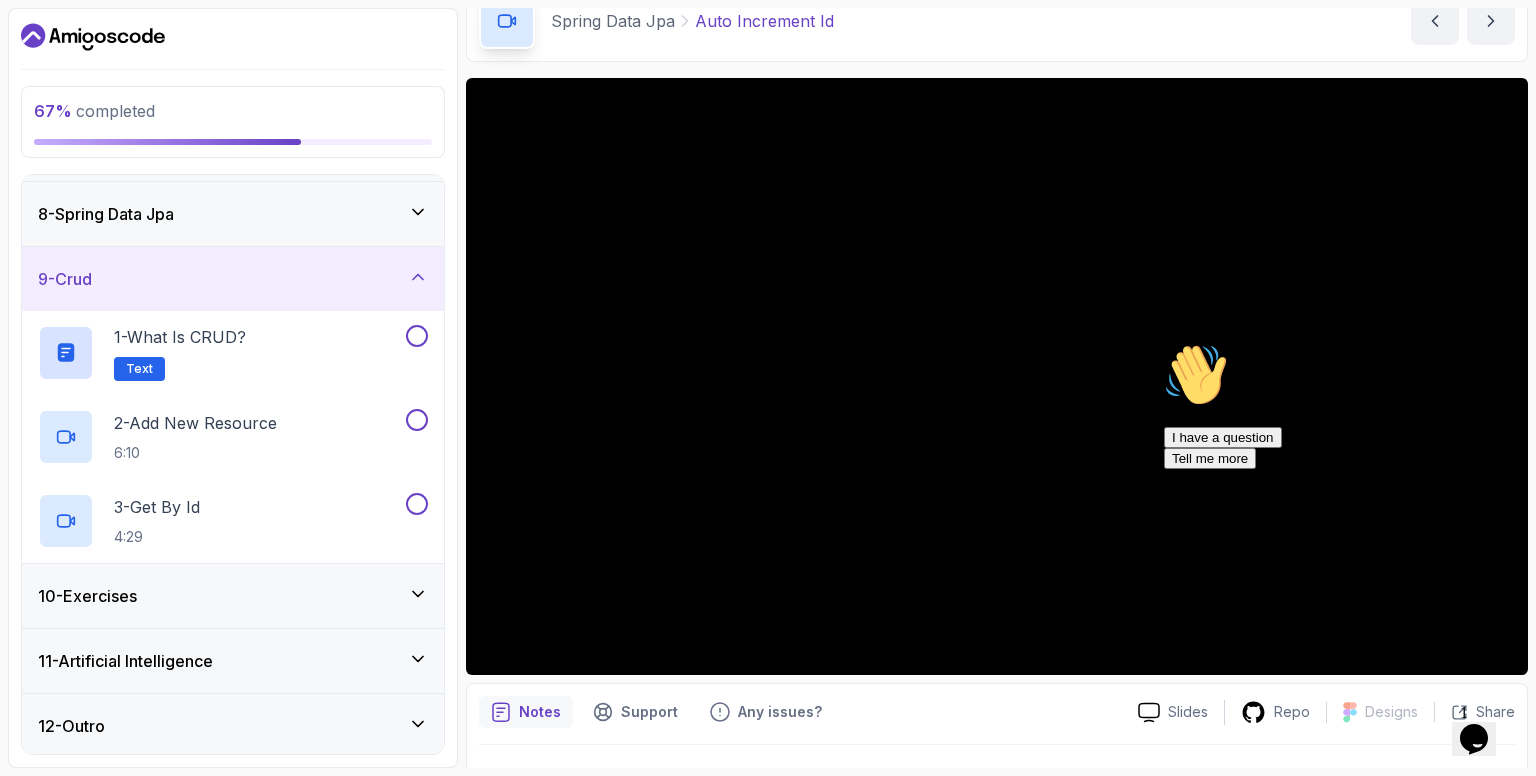 click on "9  -  Crud" at bounding box center [233, 279] 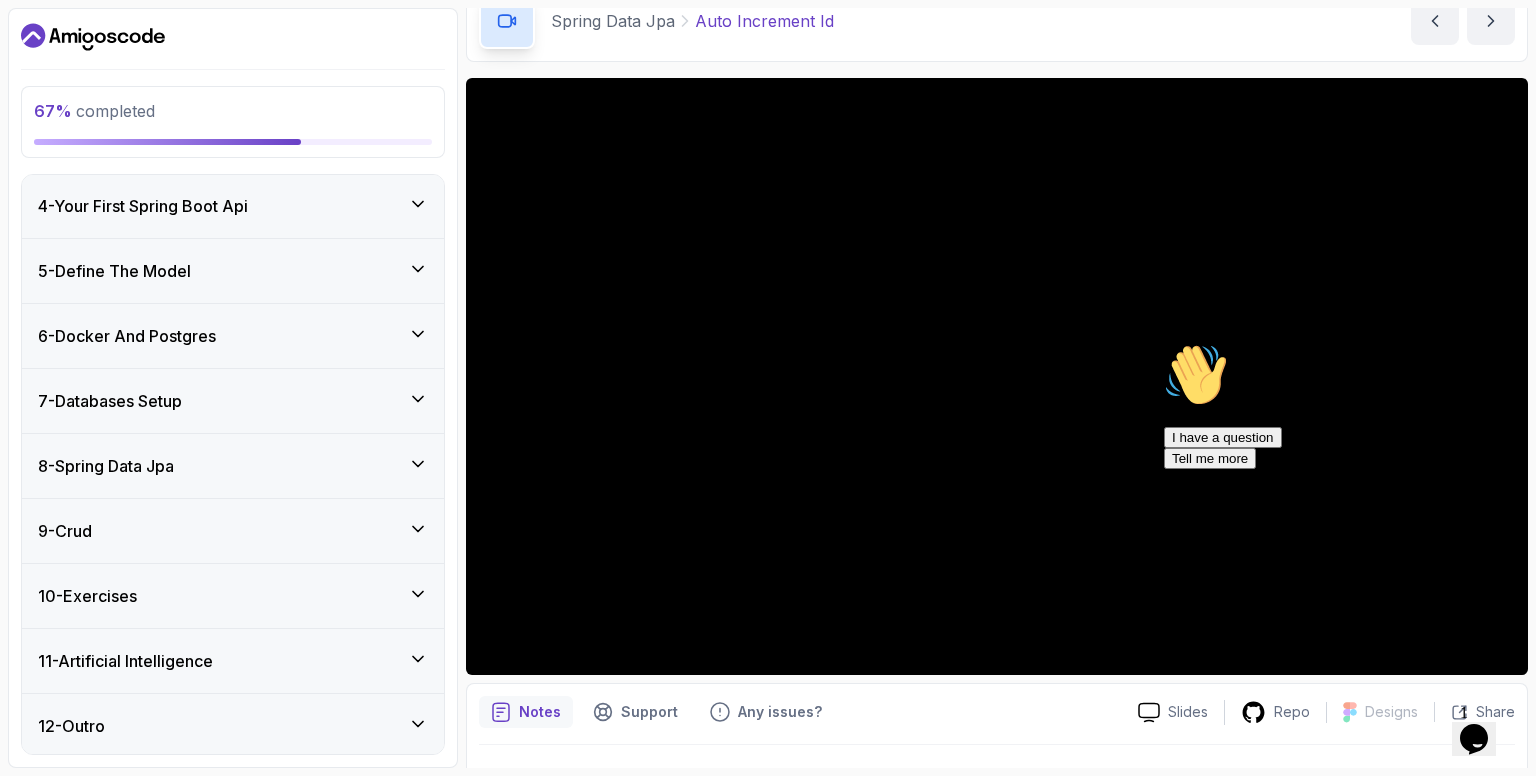 click on "8  -  Spring Data Jpa" at bounding box center [106, 466] 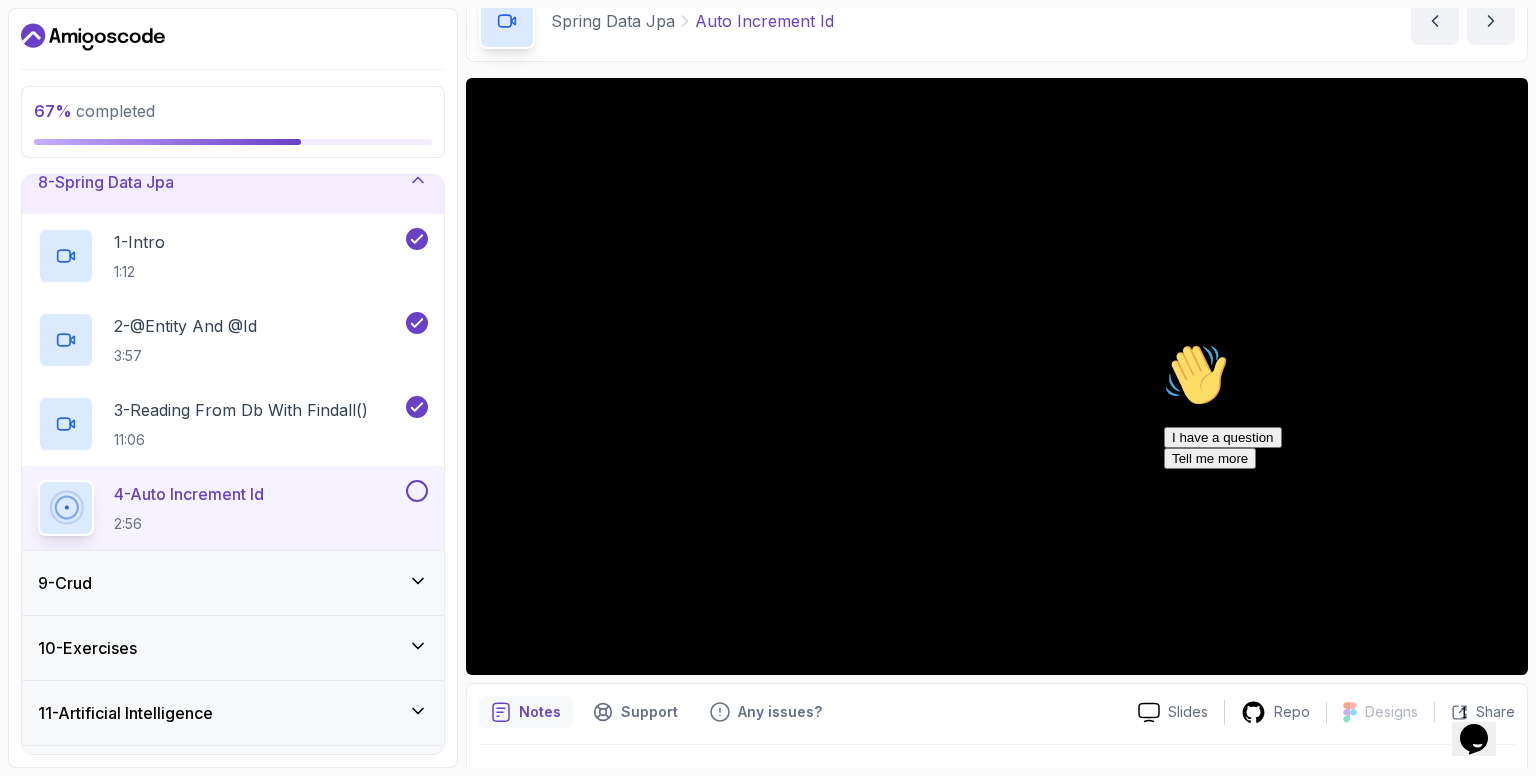 scroll, scrollTop: 482, scrollLeft: 0, axis: vertical 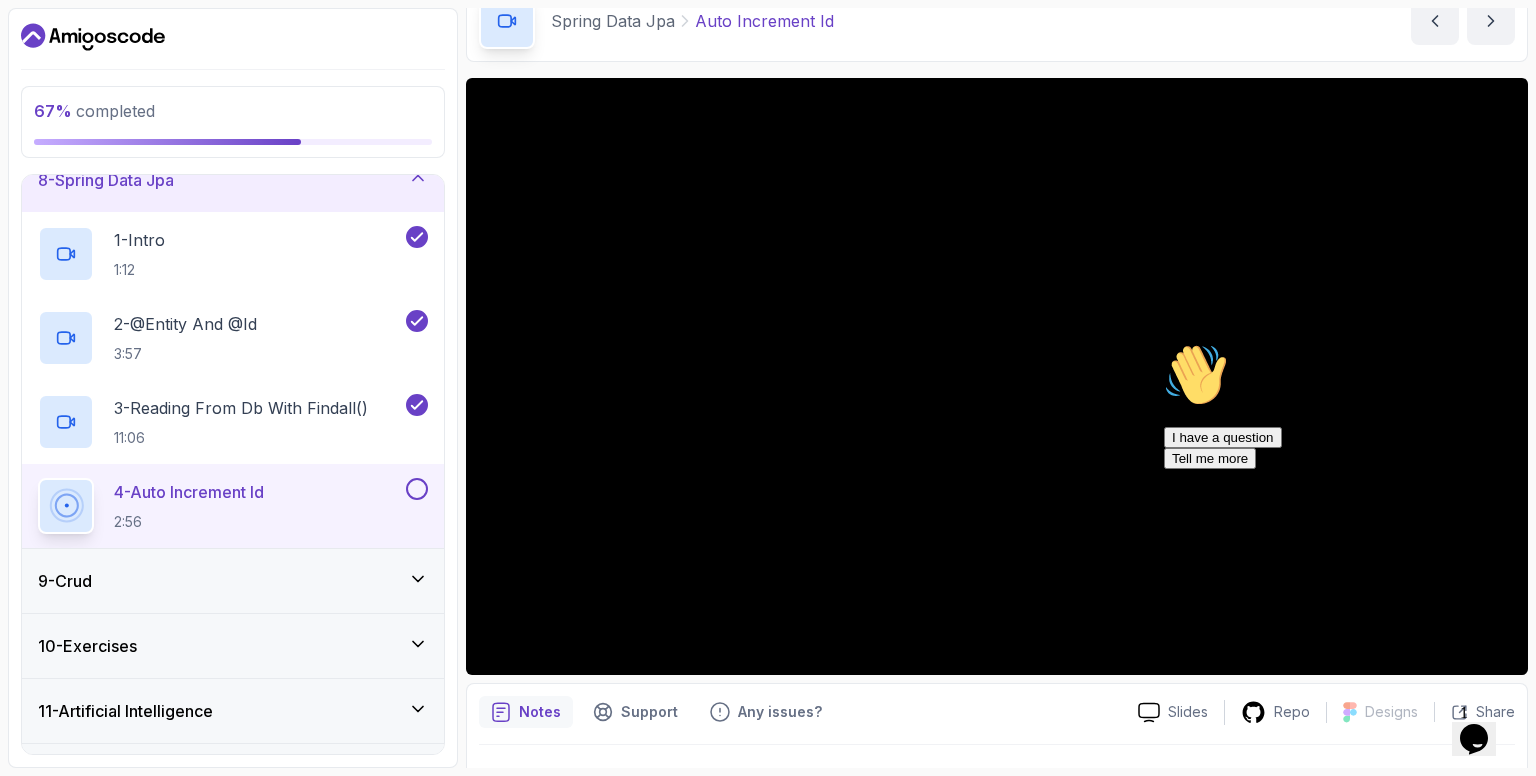 drag, startPoint x: 1488, startPoint y: 484, endPoint x: 2643, endPoint y: 819, distance: 1202.6013 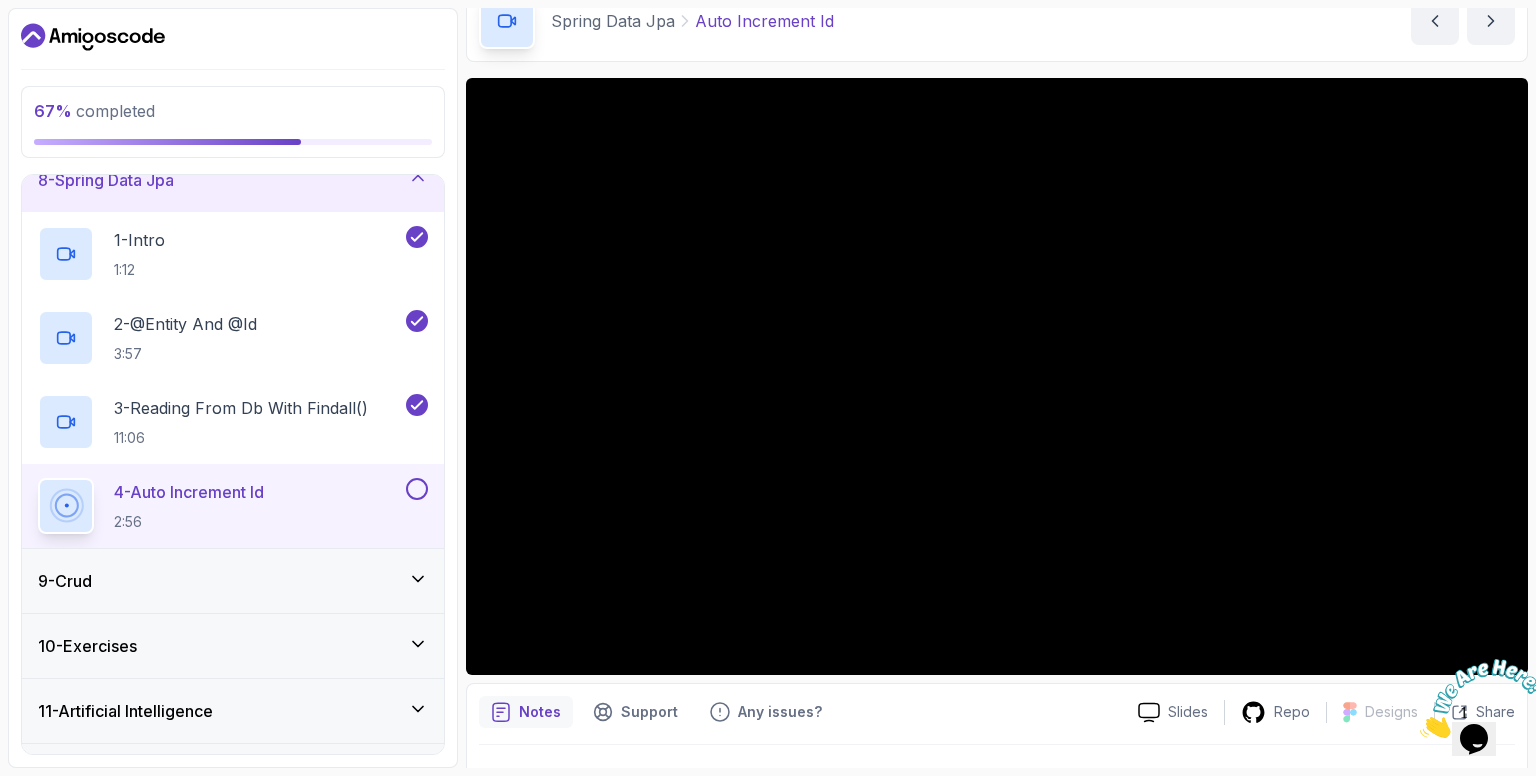 click at bounding box center [1420, 732] 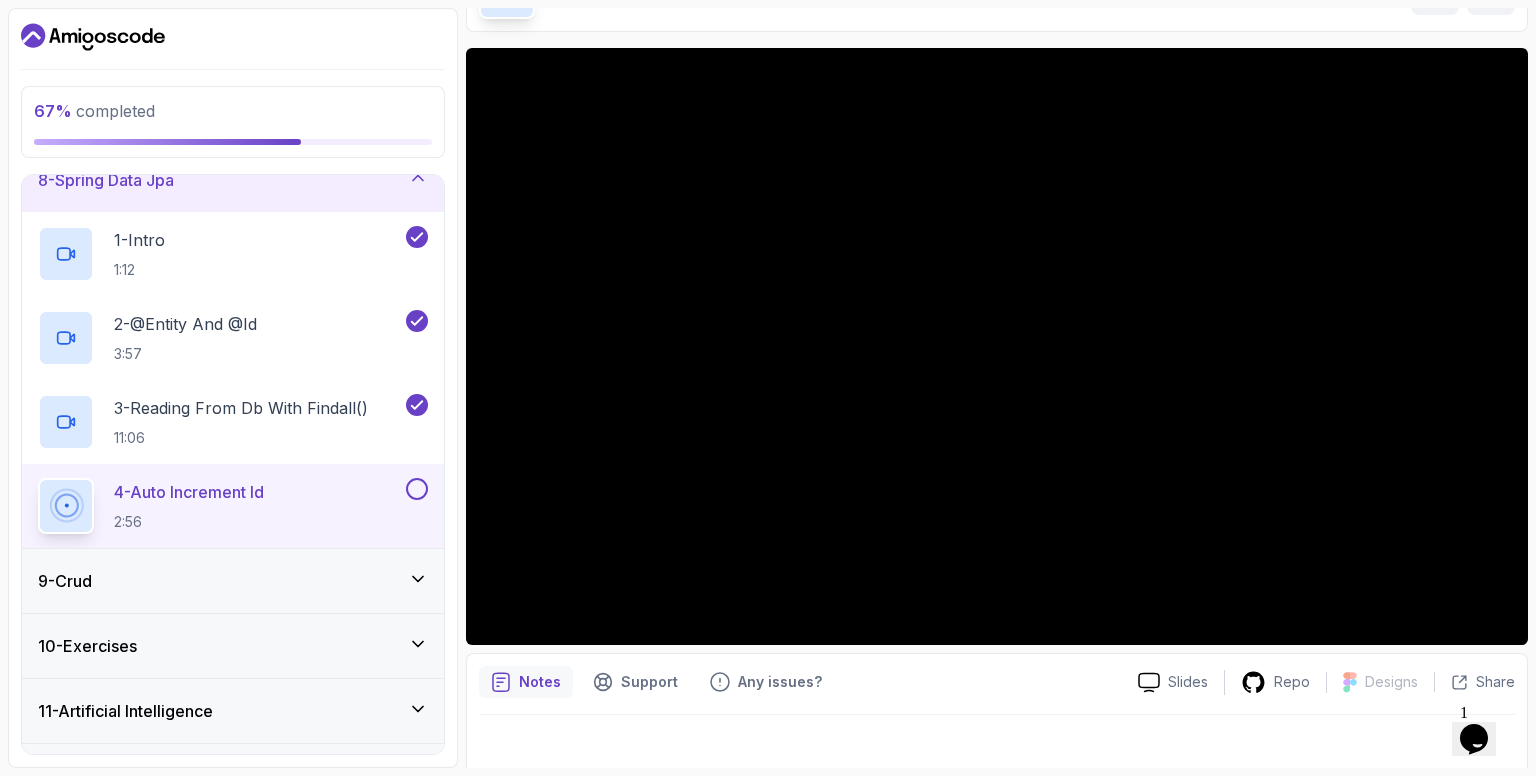 scroll, scrollTop: 145, scrollLeft: 0, axis: vertical 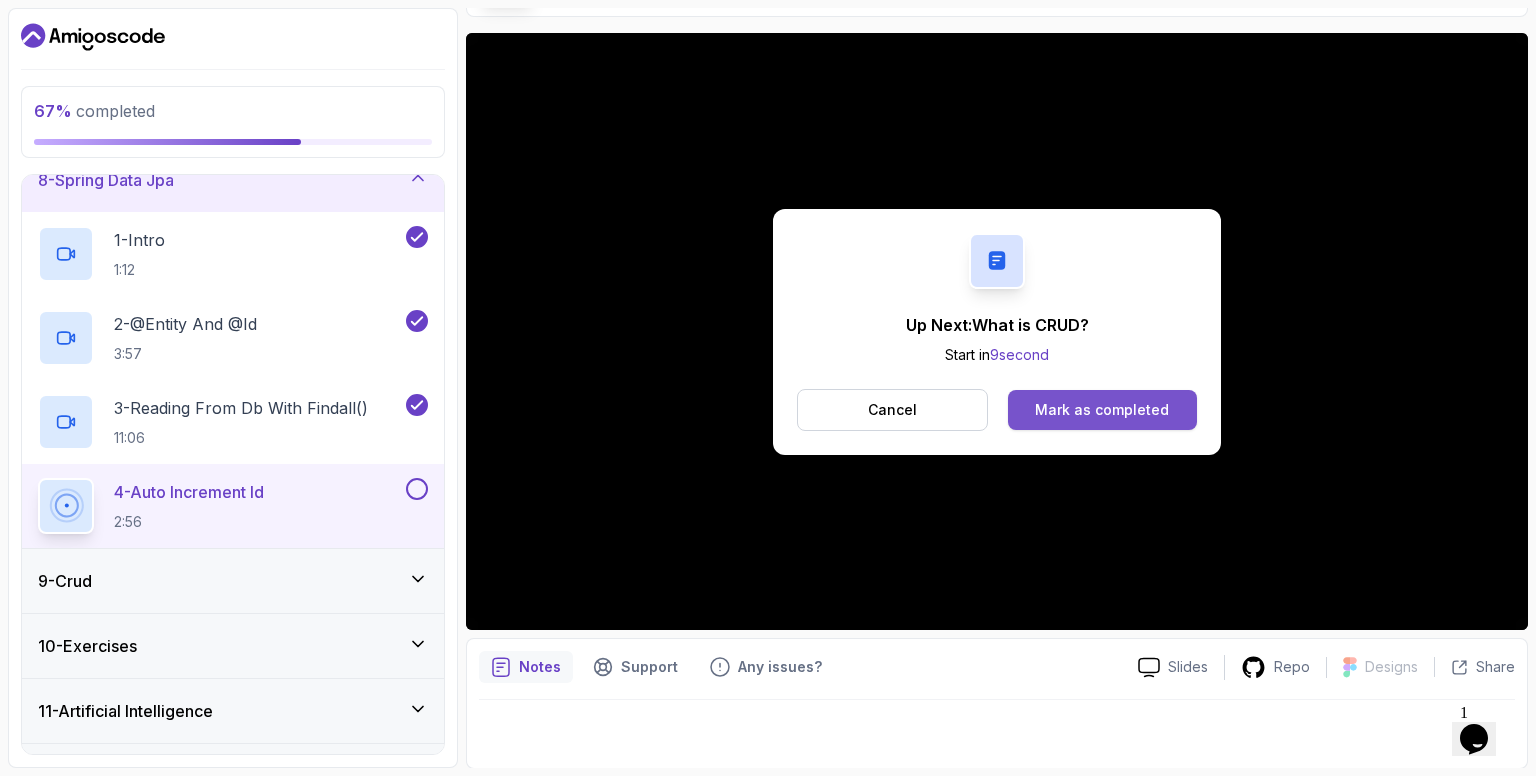 click on "Mark as completed" at bounding box center (1102, 410) 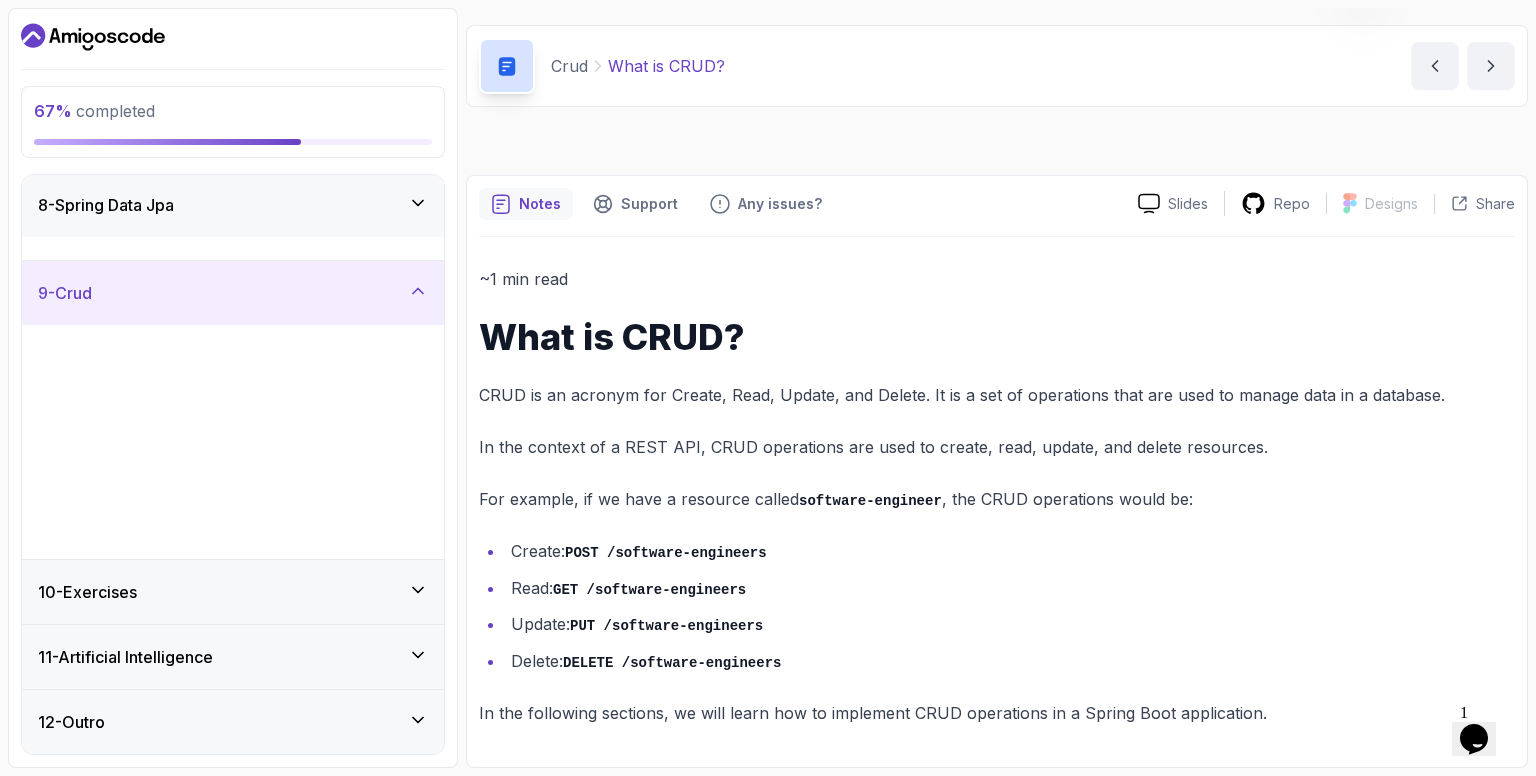 scroll, scrollTop: 448, scrollLeft: 0, axis: vertical 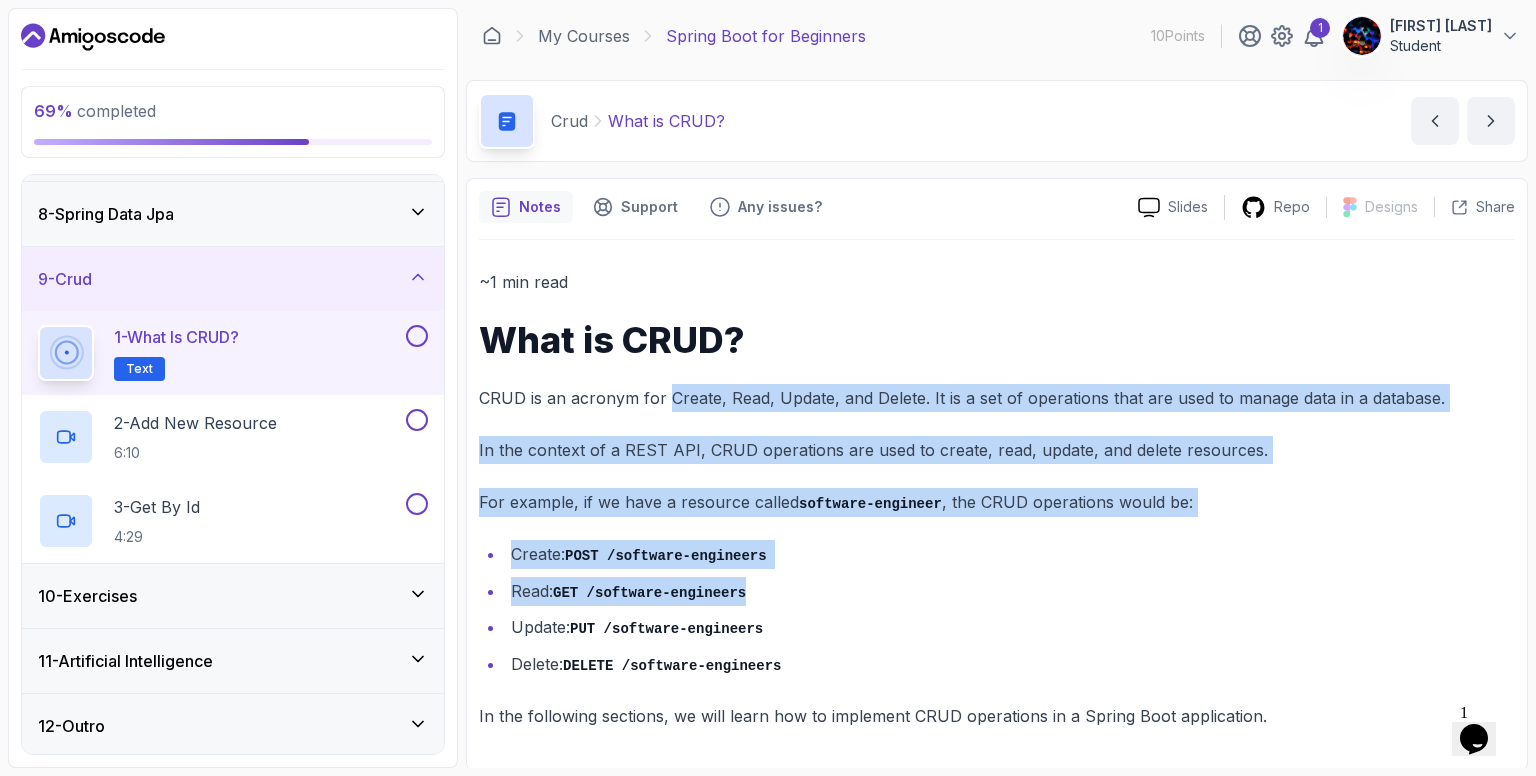 drag, startPoint x: 669, startPoint y: 388, endPoint x: 752, endPoint y: 589, distance: 217.46265 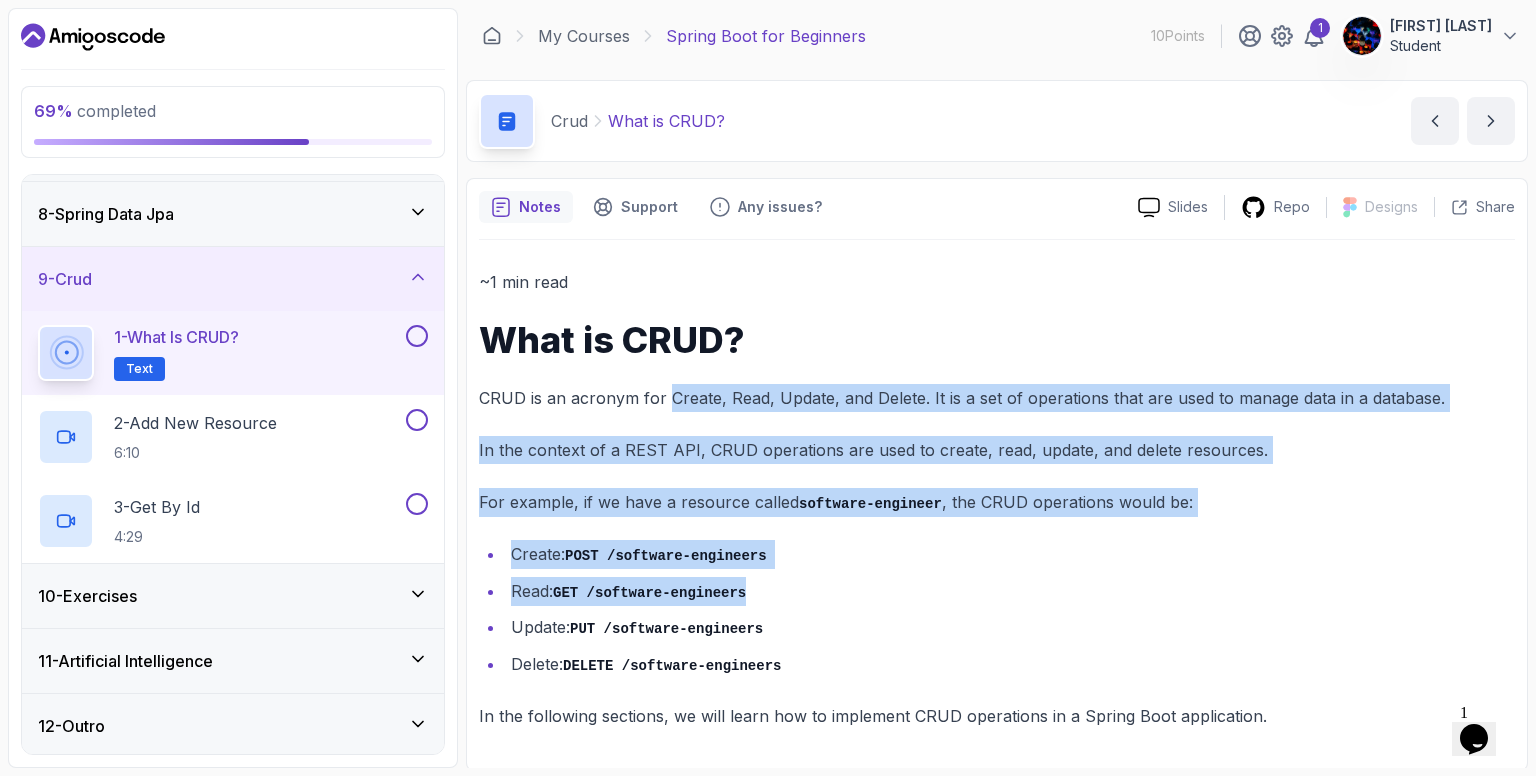 click on "~1 min read What is CRUD?
CRUD is an acronym for Create, Read, Update, and Delete. It is a set of operations that are used to manage data in a database.
In the context of a REST API, CRUD operations are used to create, read, update, and delete resources.
For example, if we have a resource called  software-engineer , the CRUD operations would be:
Create:  POST /software-engineers
Read:  GET /software-engineers
Update:  PUT /software-engineers
Delete:  DELETE /software-engineers
In the following sections, we will learn how to implement CRUD operations in a Spring Boot application." at bounding box center (997, 499) 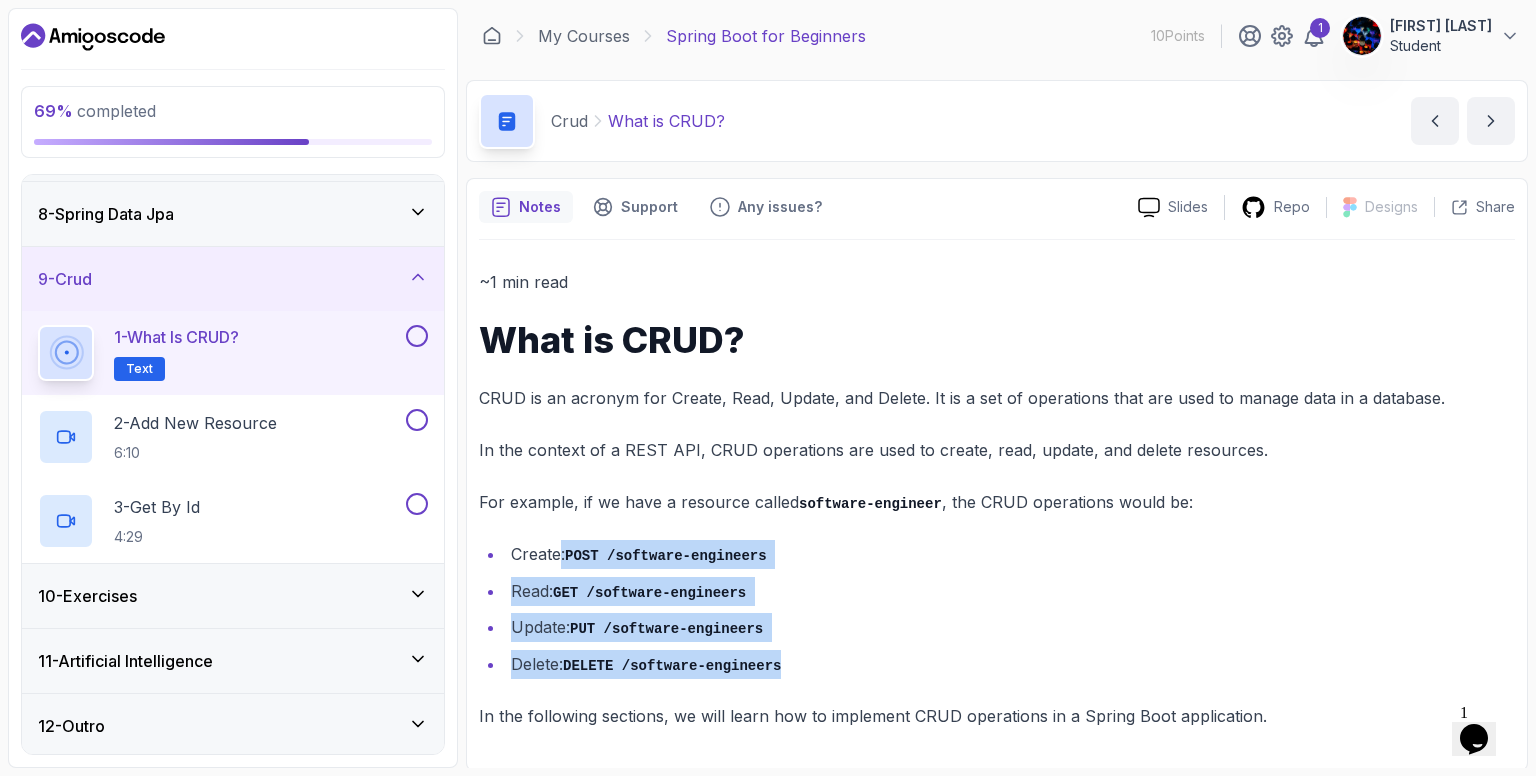 drag, startPoint x: 562, startPoint y: 540, endPoint x: 780, endPoint y: 653, distance: 245.54633 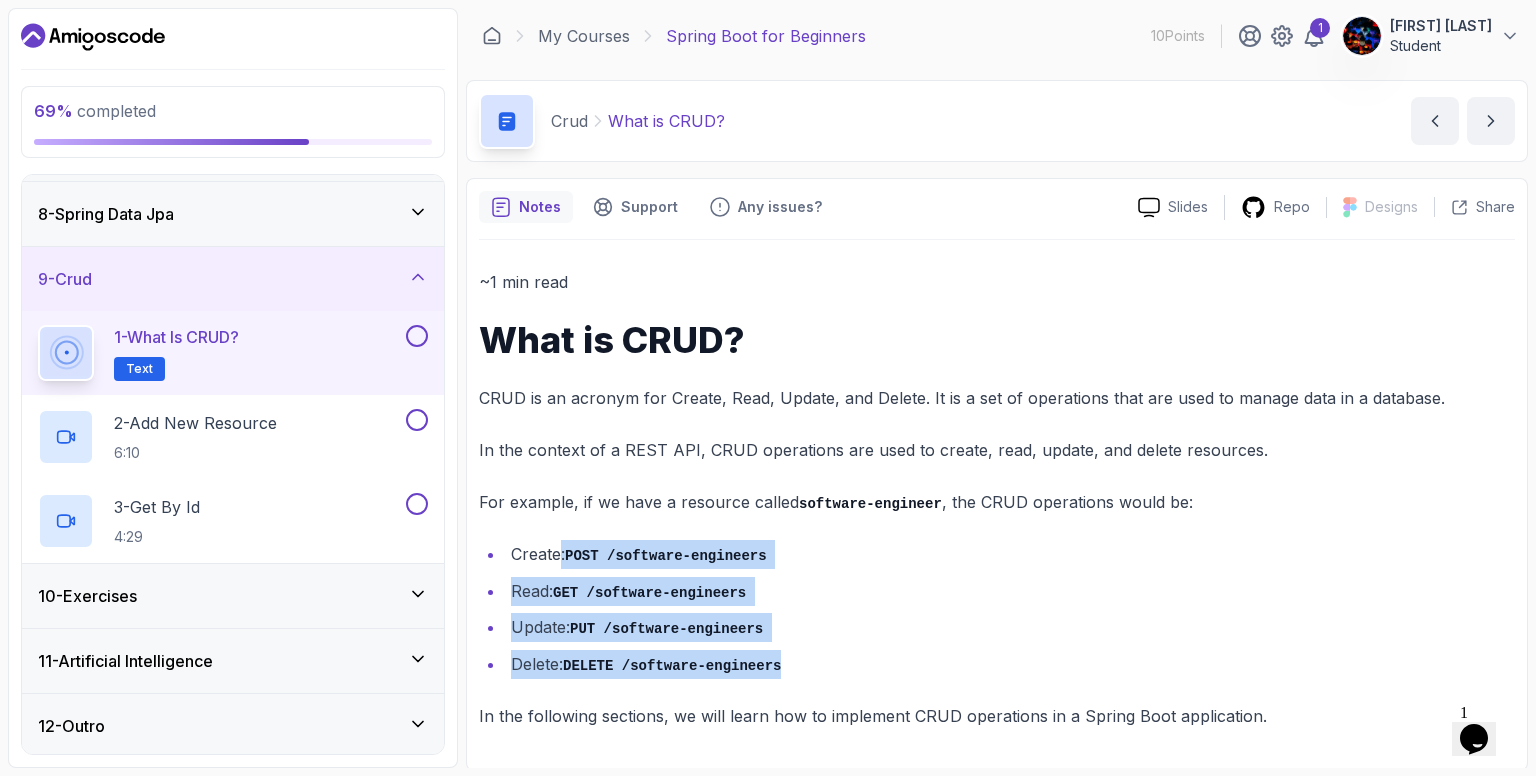 click on "Create:  POST /software-engineers
Read:  GET /software-engineers
Update:  PUT /software-engineers
Delete:  DELETE /software-engineers" at bounding box center (997, 609) 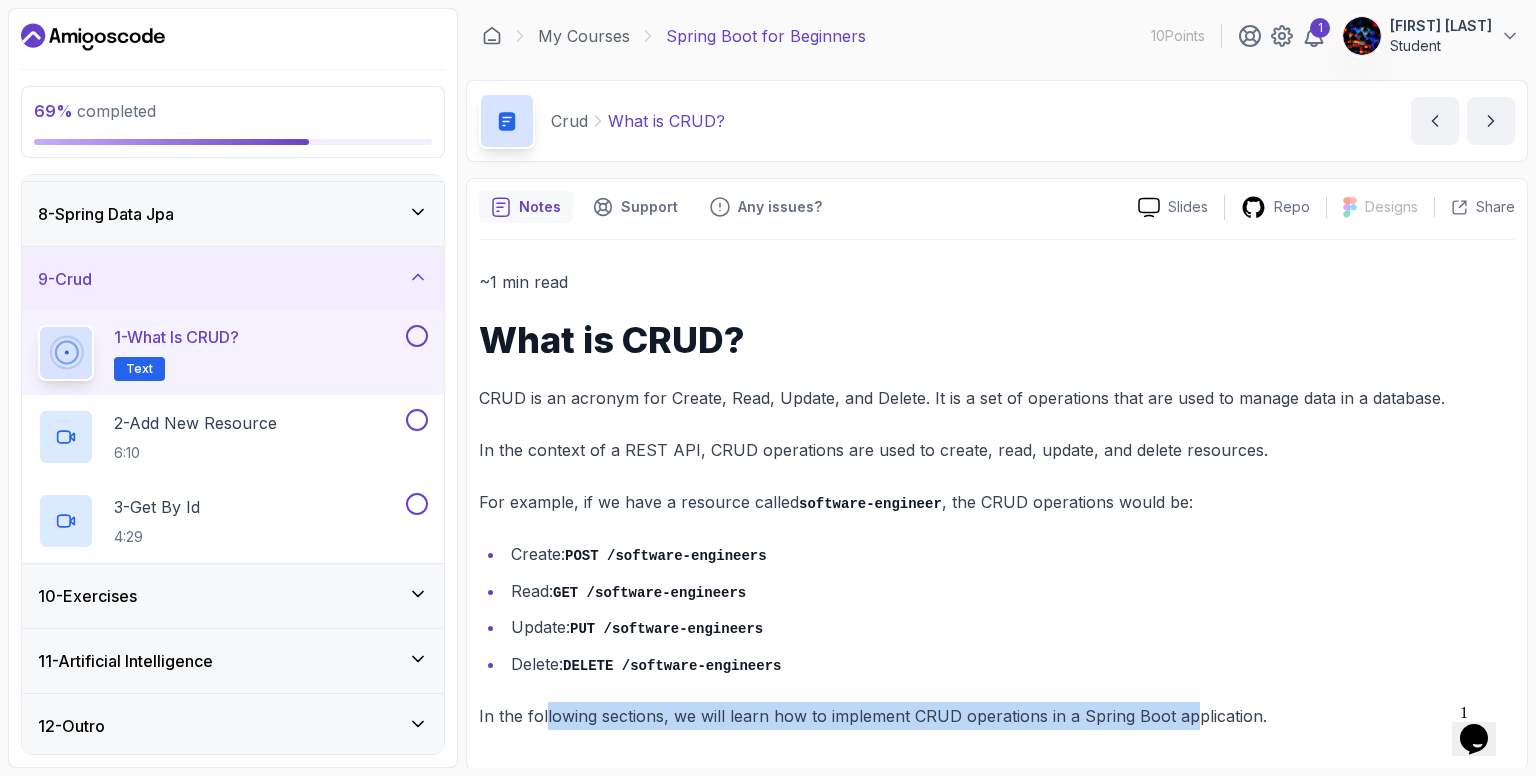 drag, startPoint x: 545, startPoint y: 713, endPoint x: 1184, endPoint y: 706, distance: 639.0383 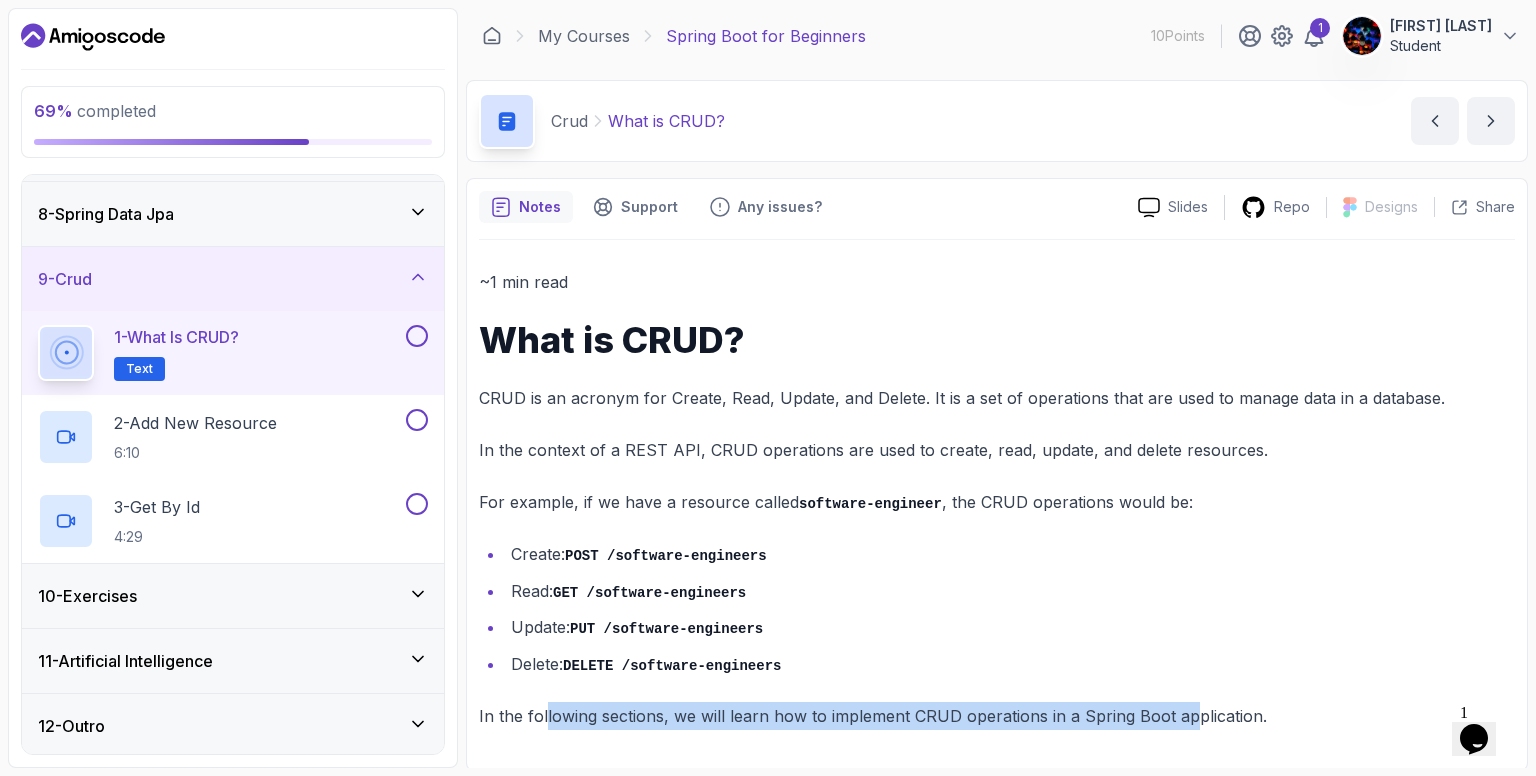 click on "In the following sections, we will learn how to implement CRUD operations in a Spring Boot application." at bounding box center [997, 716] 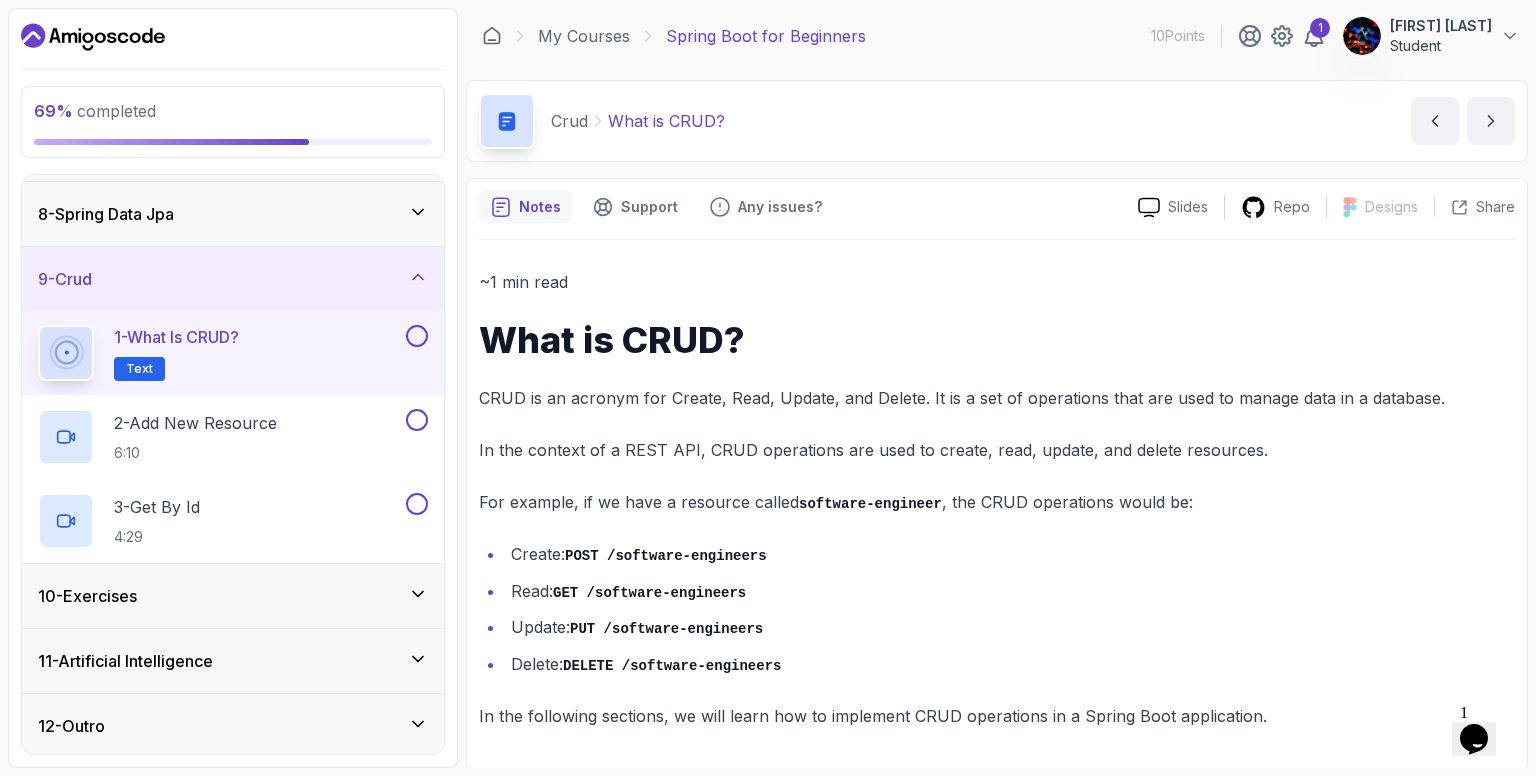 click at bounding box center (417, 336) 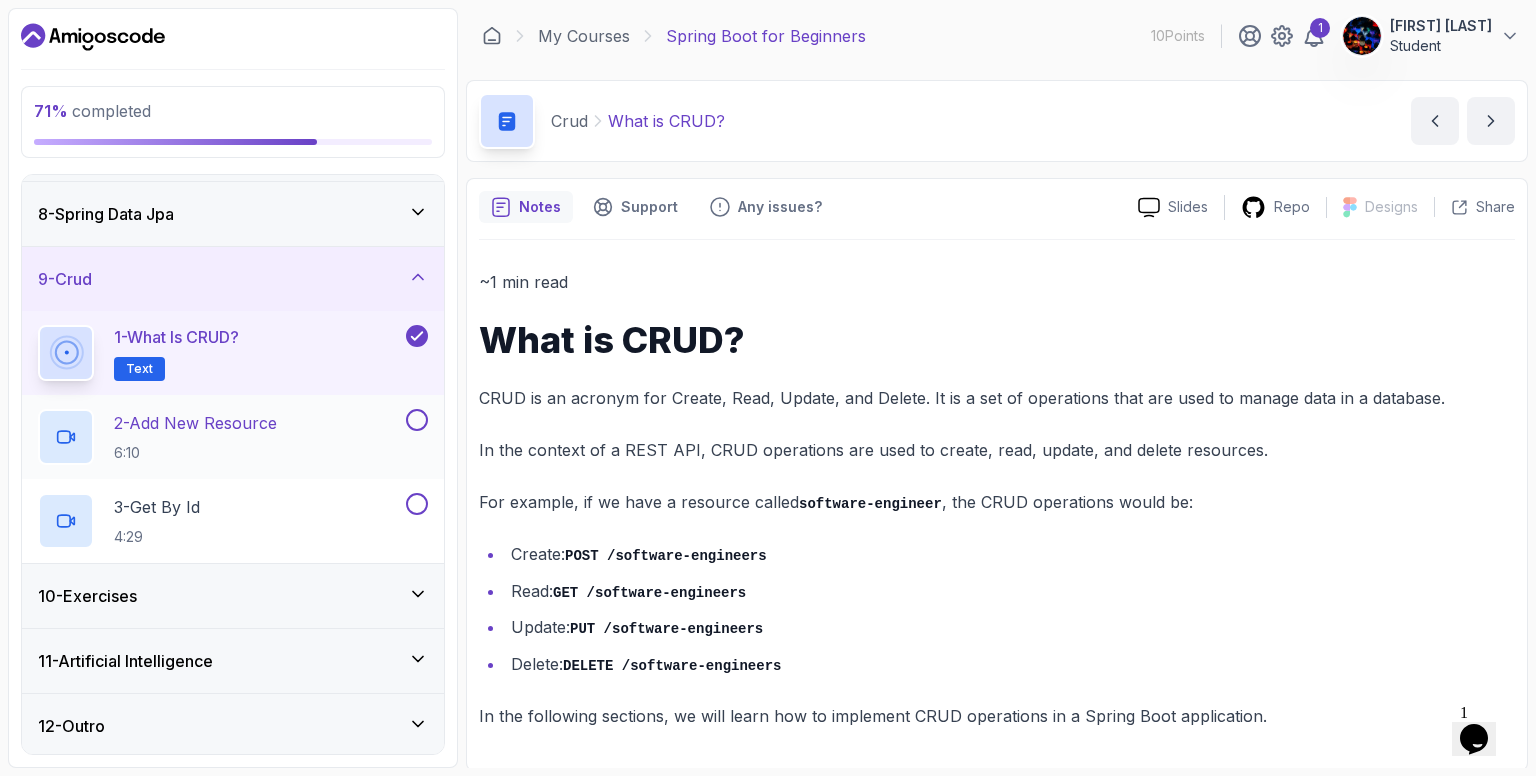 click on "2  -  Add New Resource 6:10" at bounding box center [220, 437] 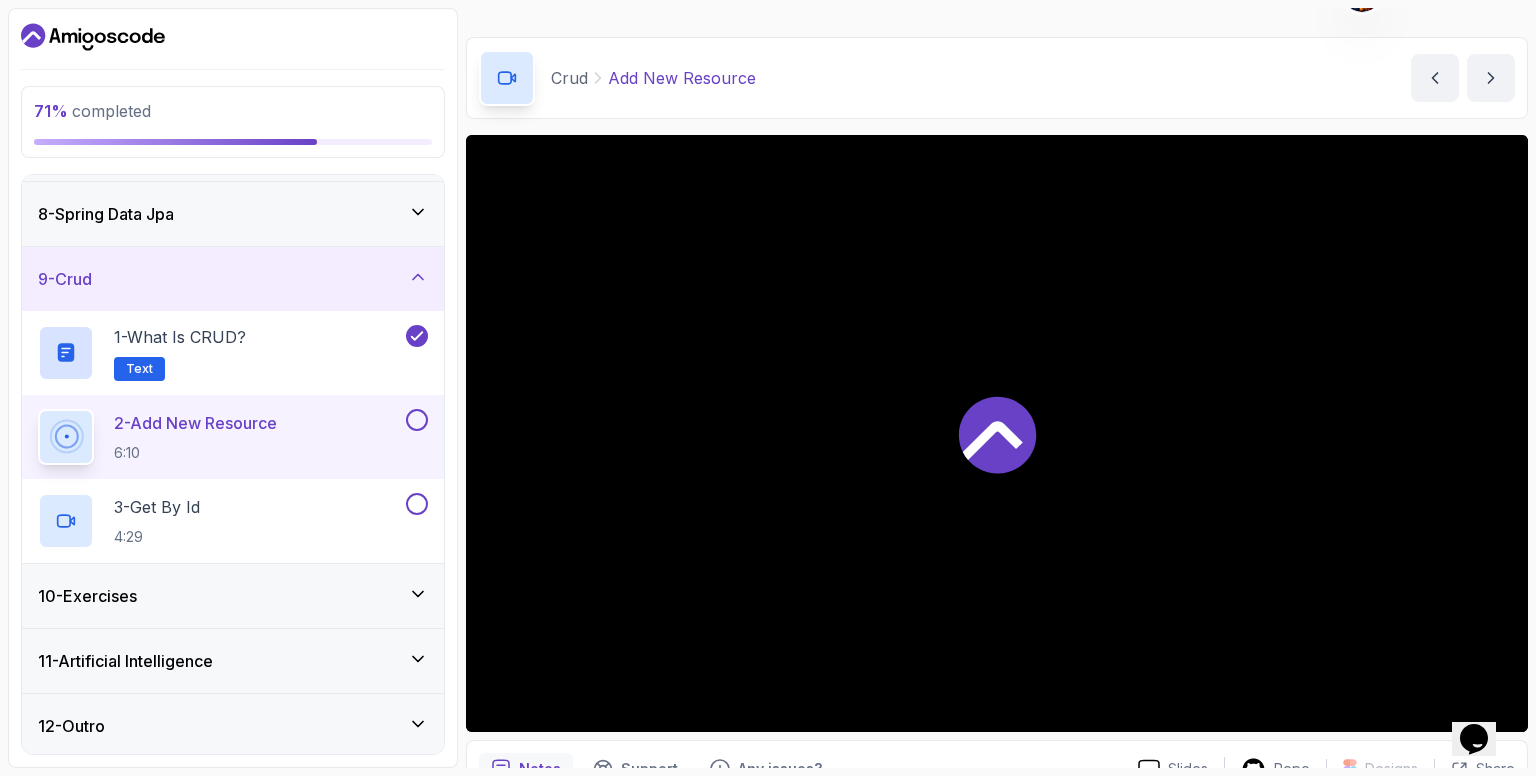 scroll, scrollTop: 44, scrollLeft: 0, axis: vertical 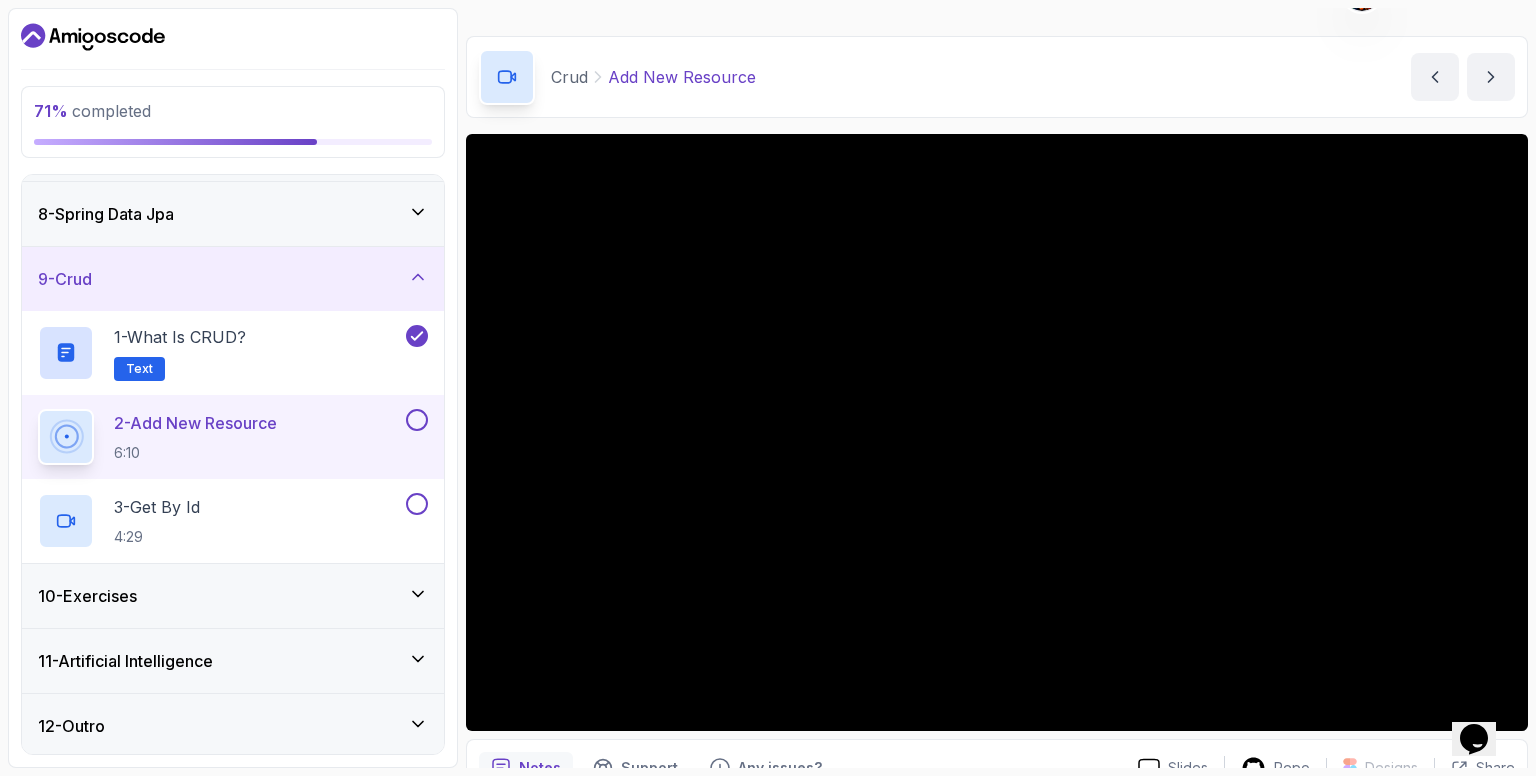 click 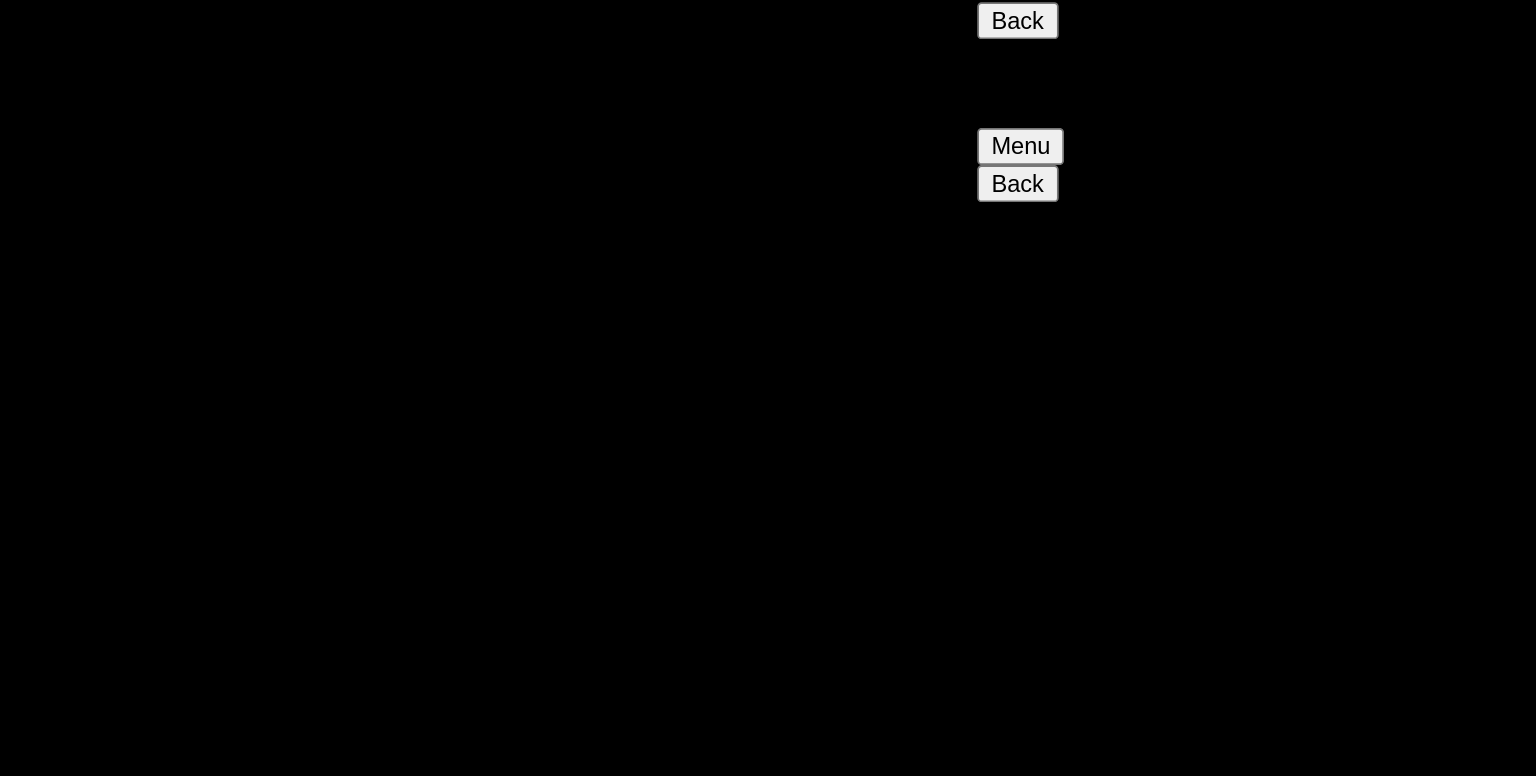 scroll, scrollTop: 96, scrollLeft: 0, axis: vertical 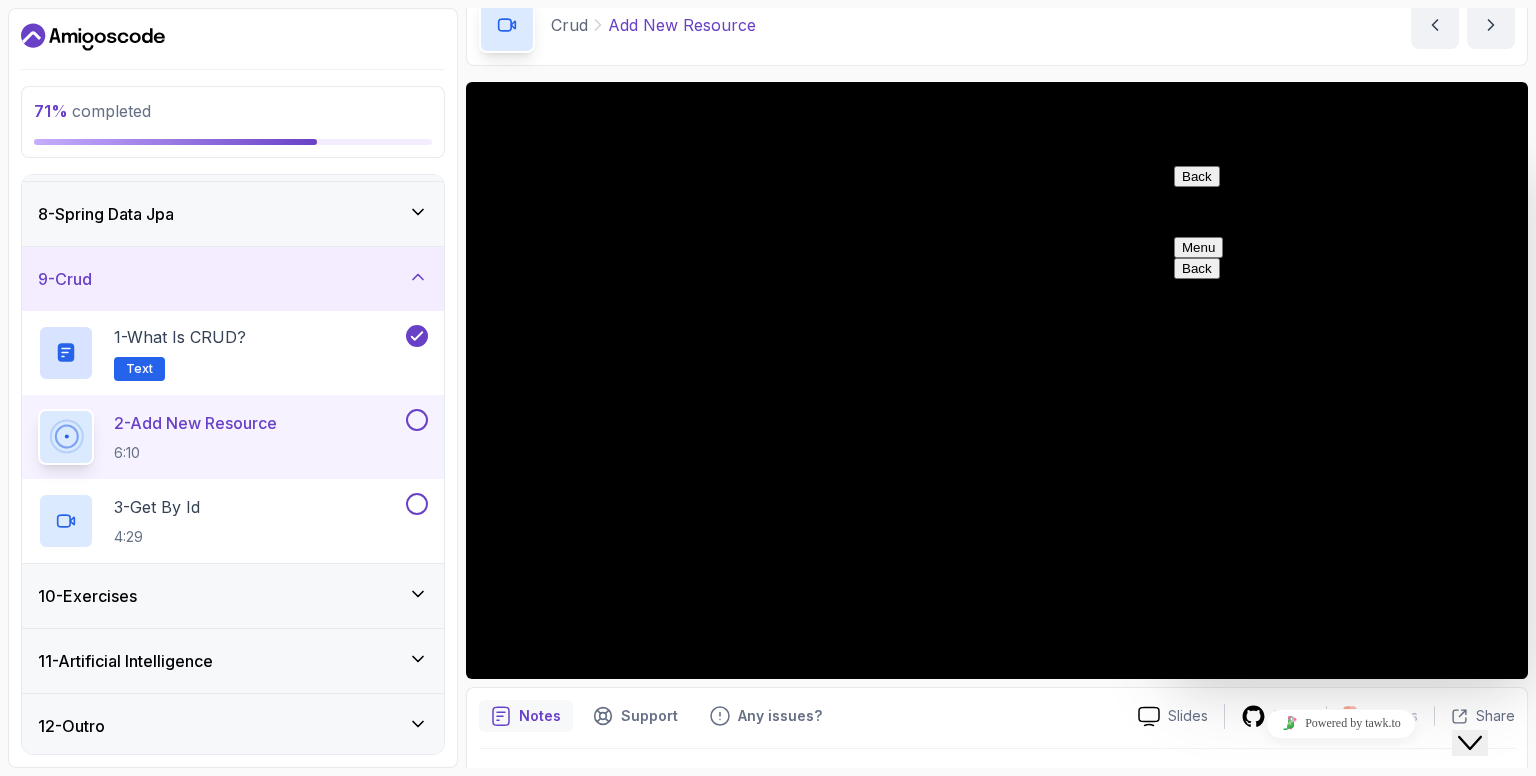 click on "Close Chat This icon closes the chat window." at bounding box center (1470, 743) 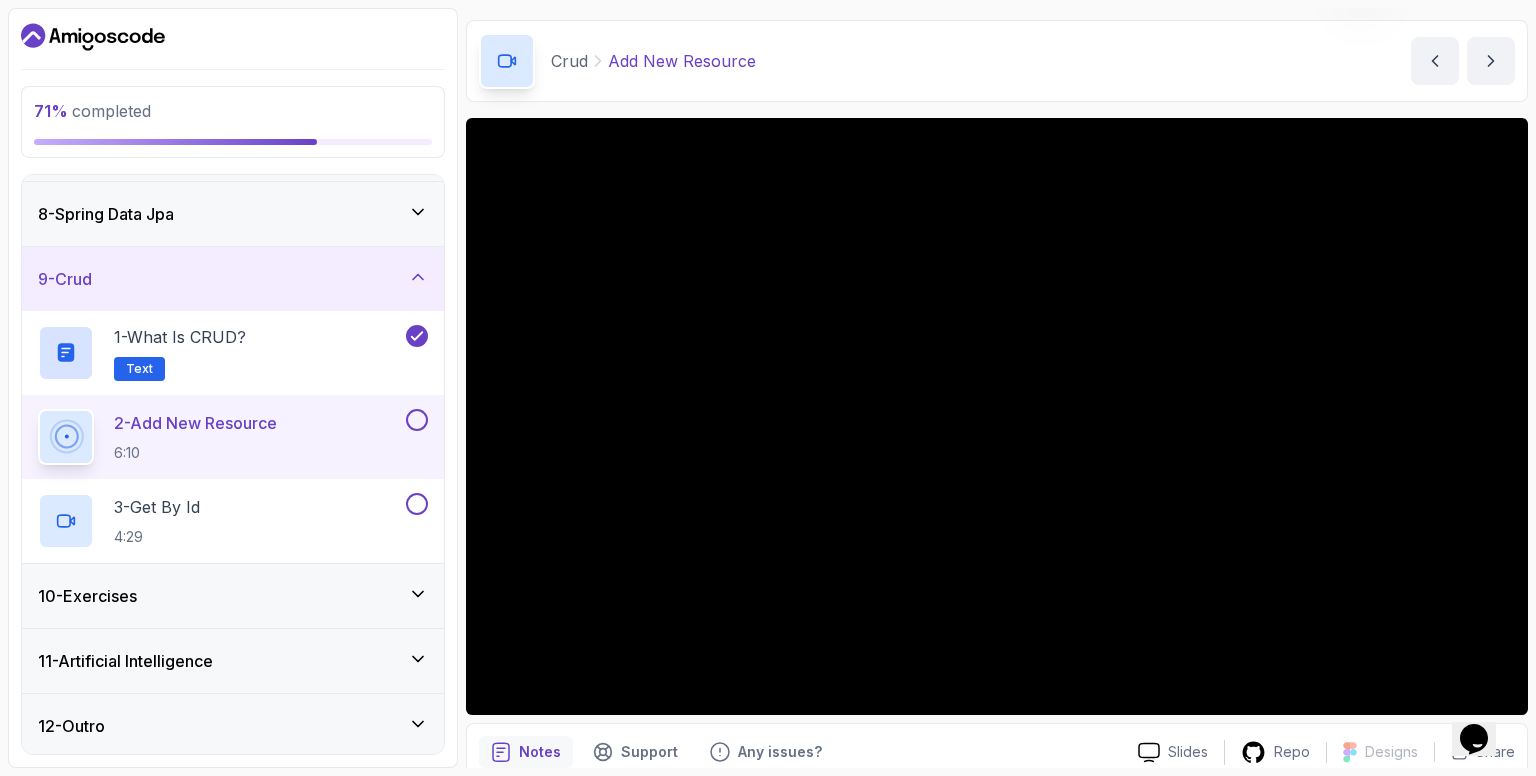 scroll, scrollTop: 78, scrollLeft: 0, axis: vertical 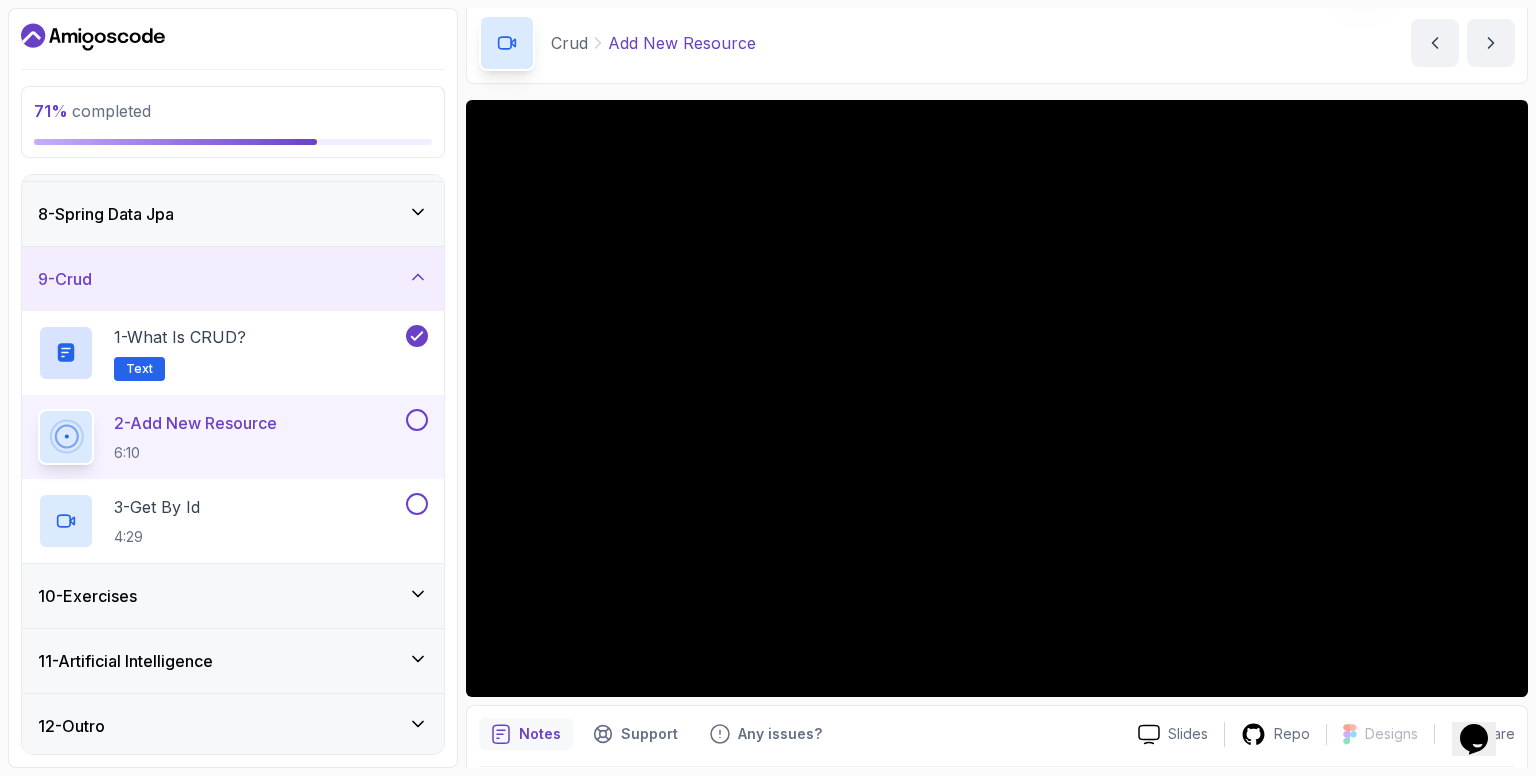 type 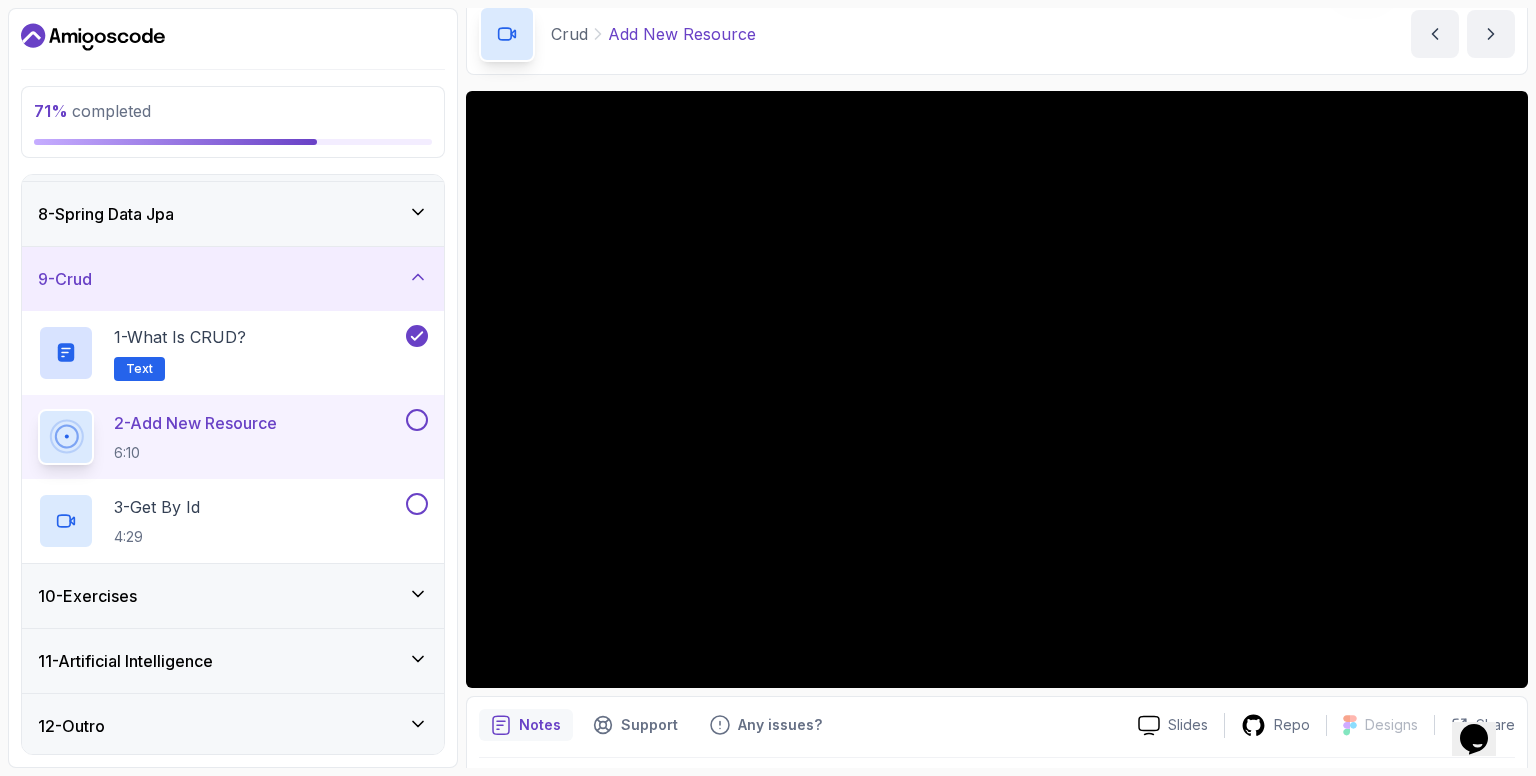 scroll, scrollTop: 90, scrollLeft: 0, axis: vertical 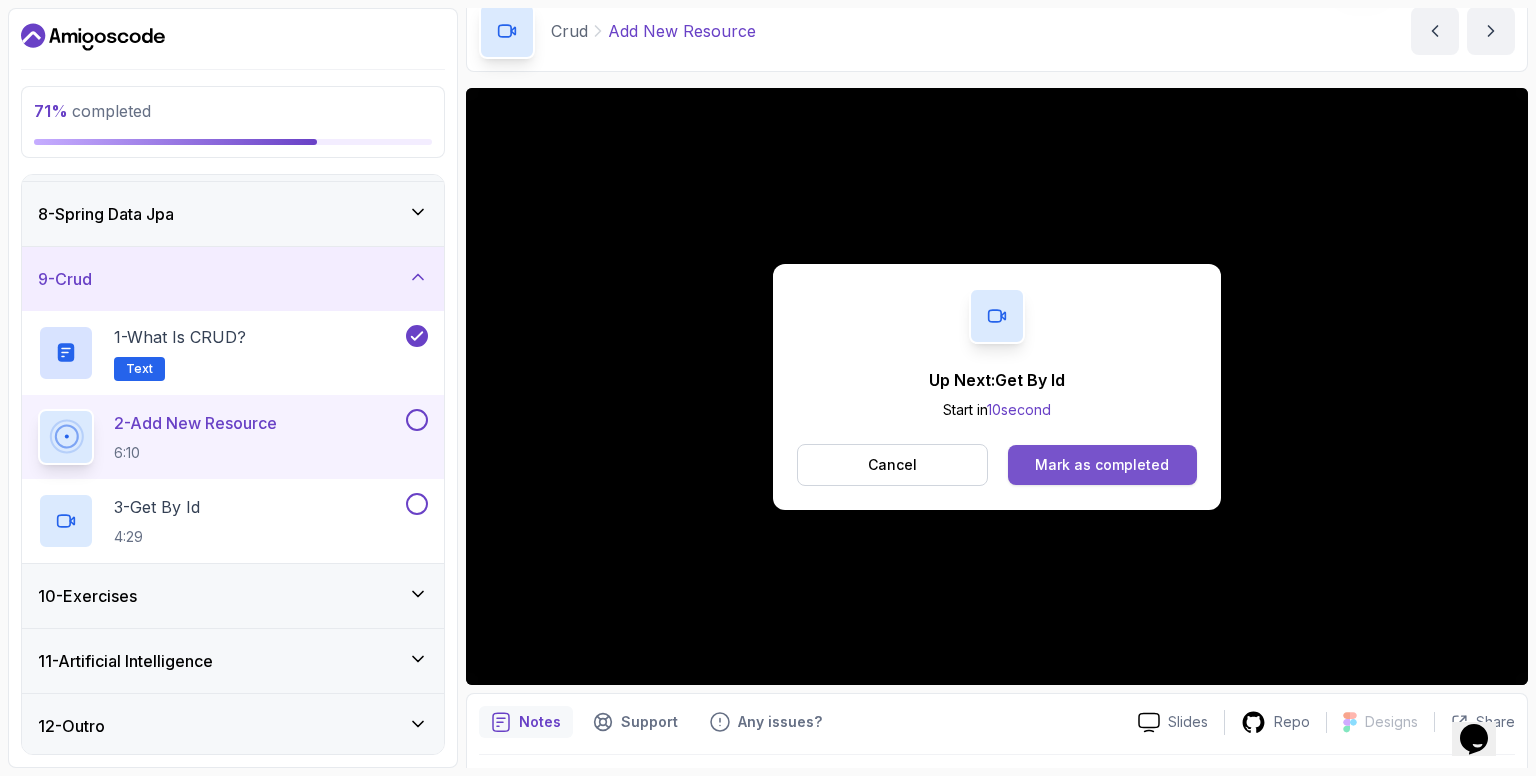 click on "Mark as completed" at bounding box center [1102, 465] 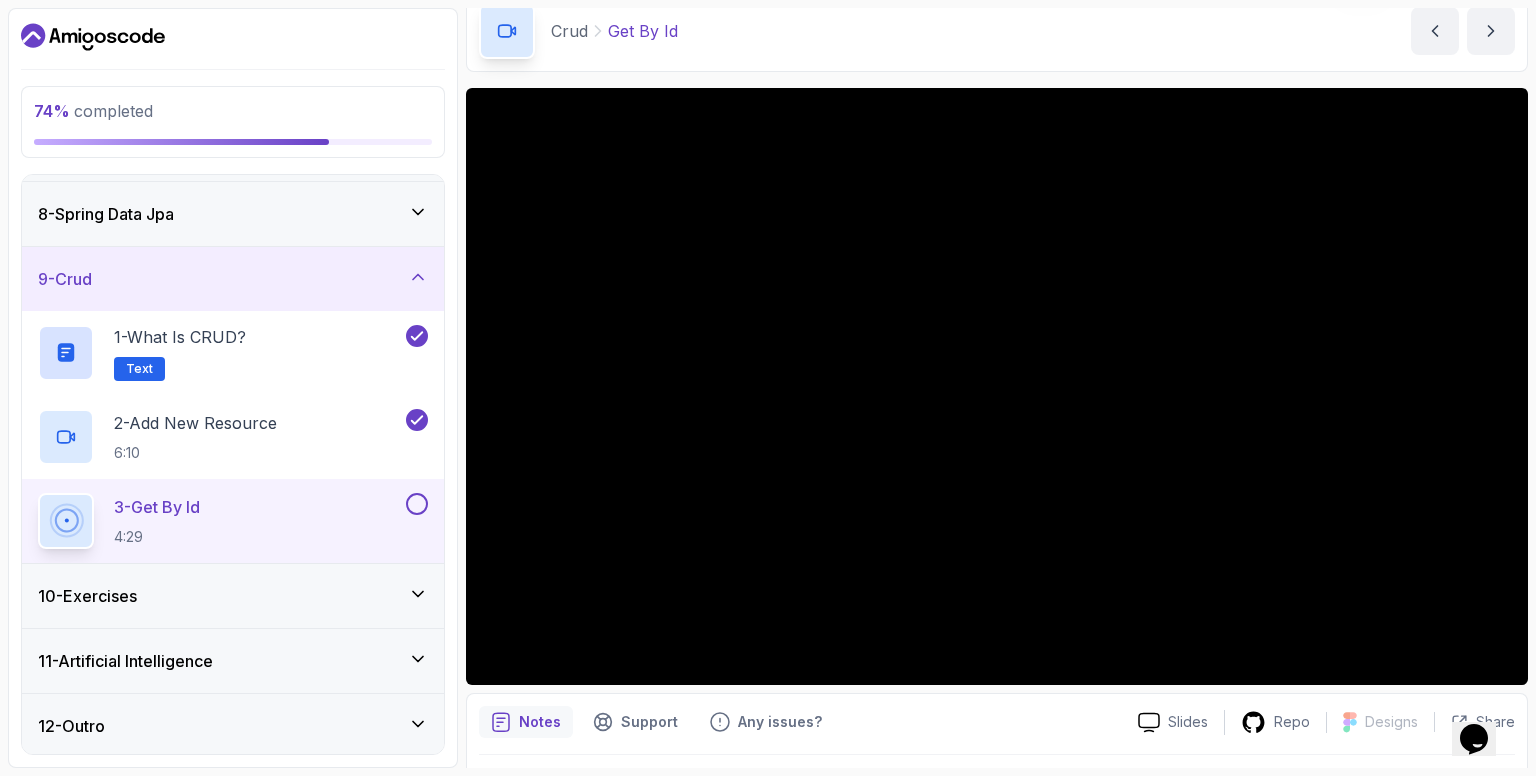click on "9  -  Crud" at bounding box center (233, 279) 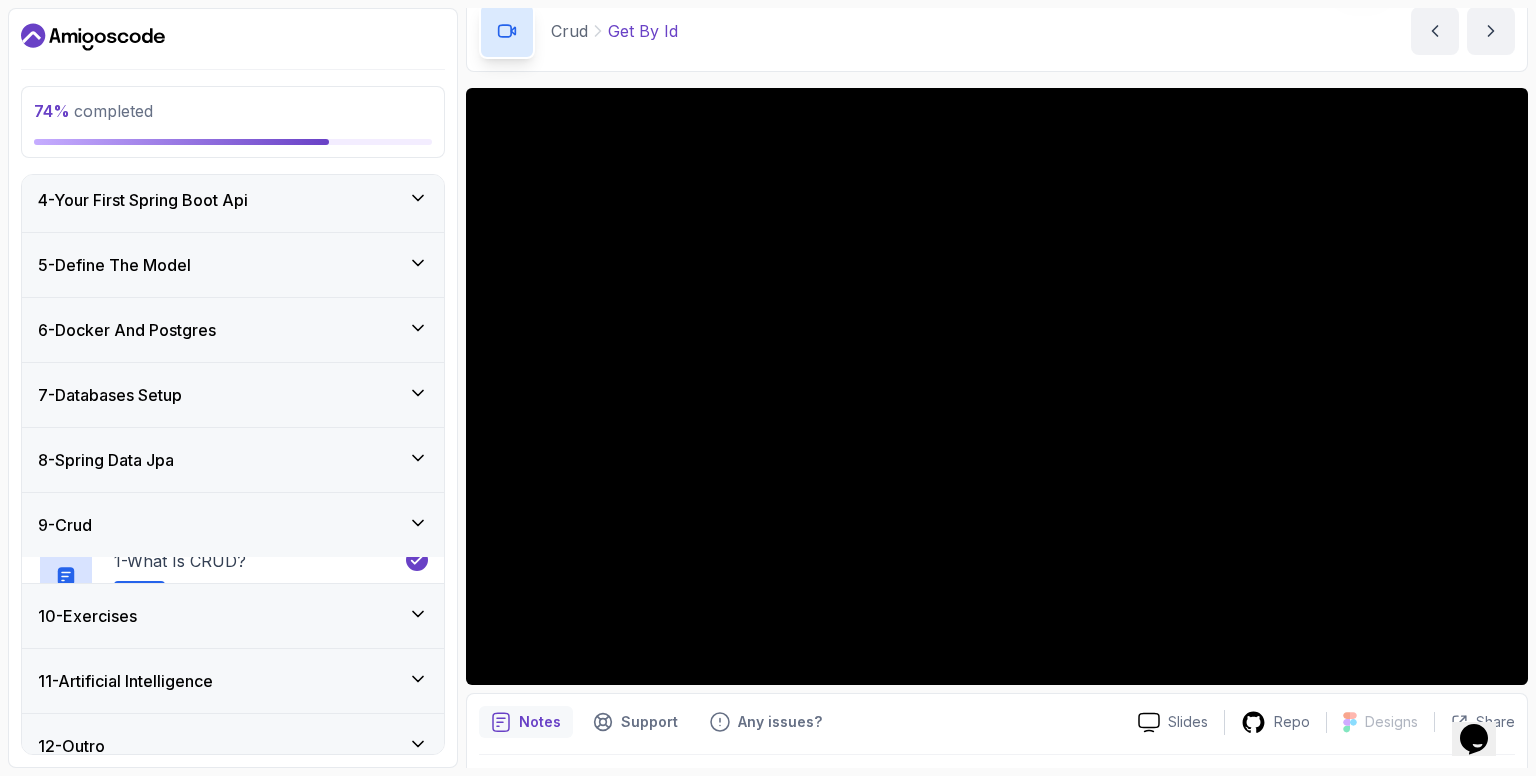 scroll, scrollTop: 196, scrollLeft: 0, axis: vertical 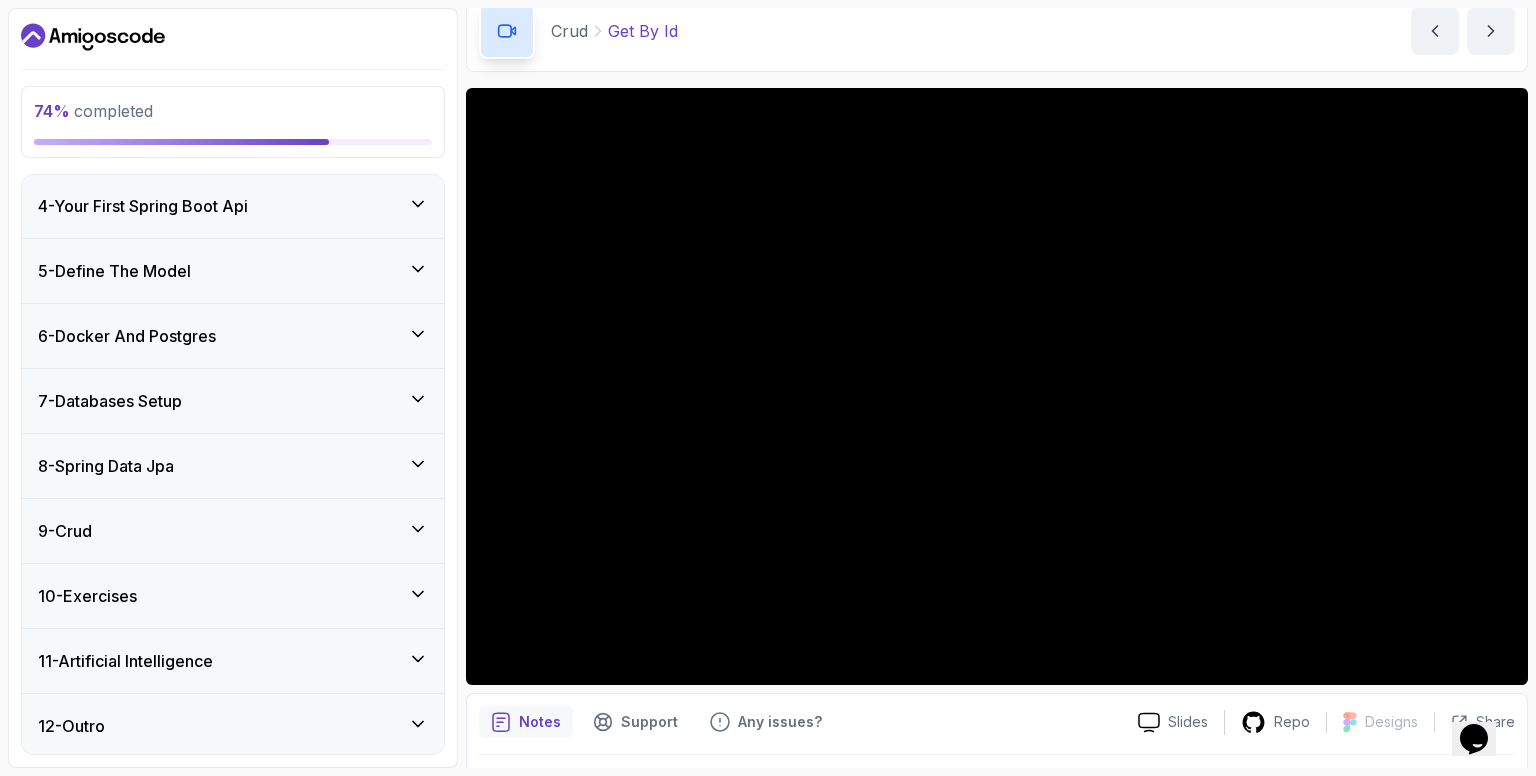 click on "12  -  Outro" at bounding box center [233, 726] 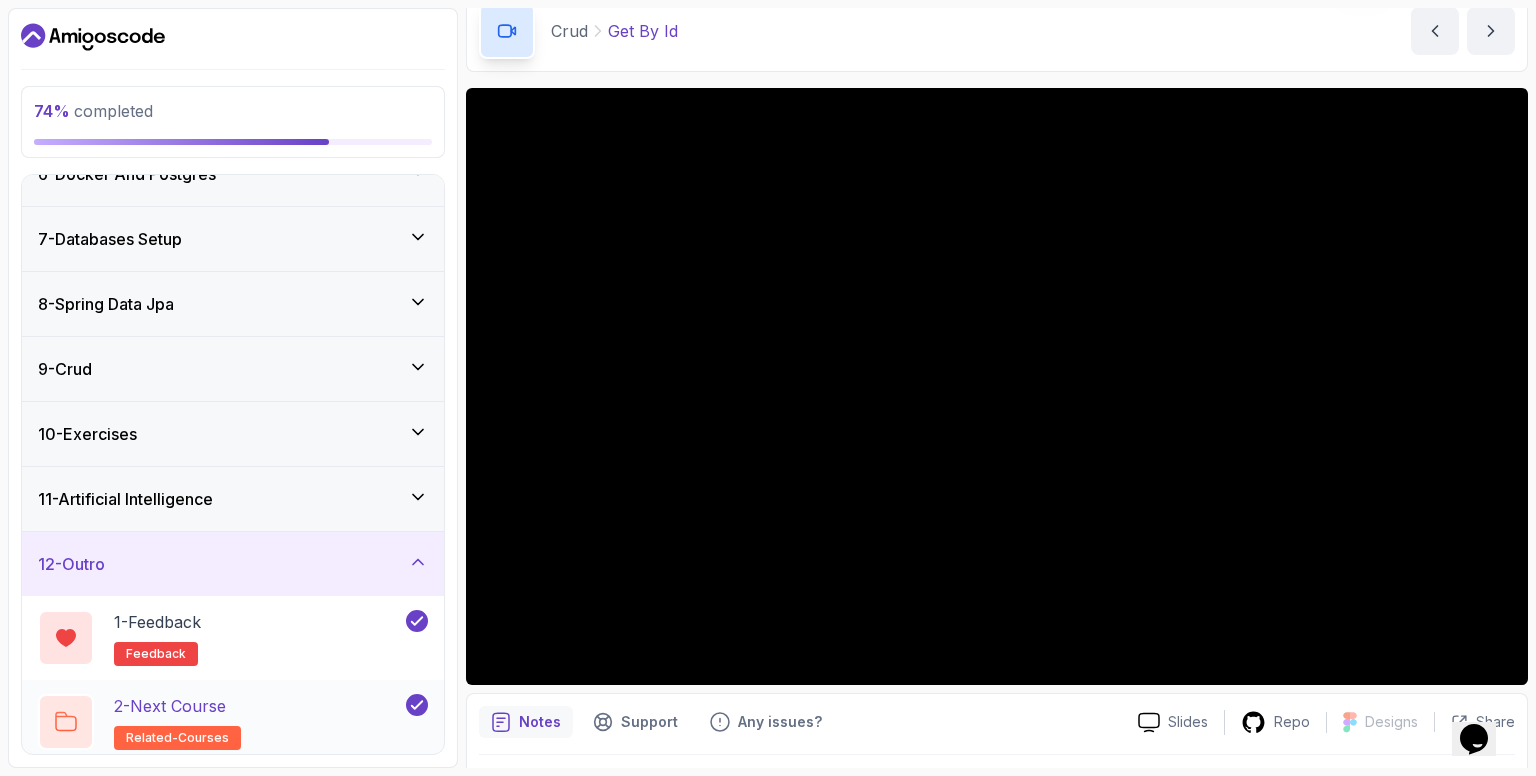 scroll, scrollTop: 361, scrollLeft: 0, axis: vertical 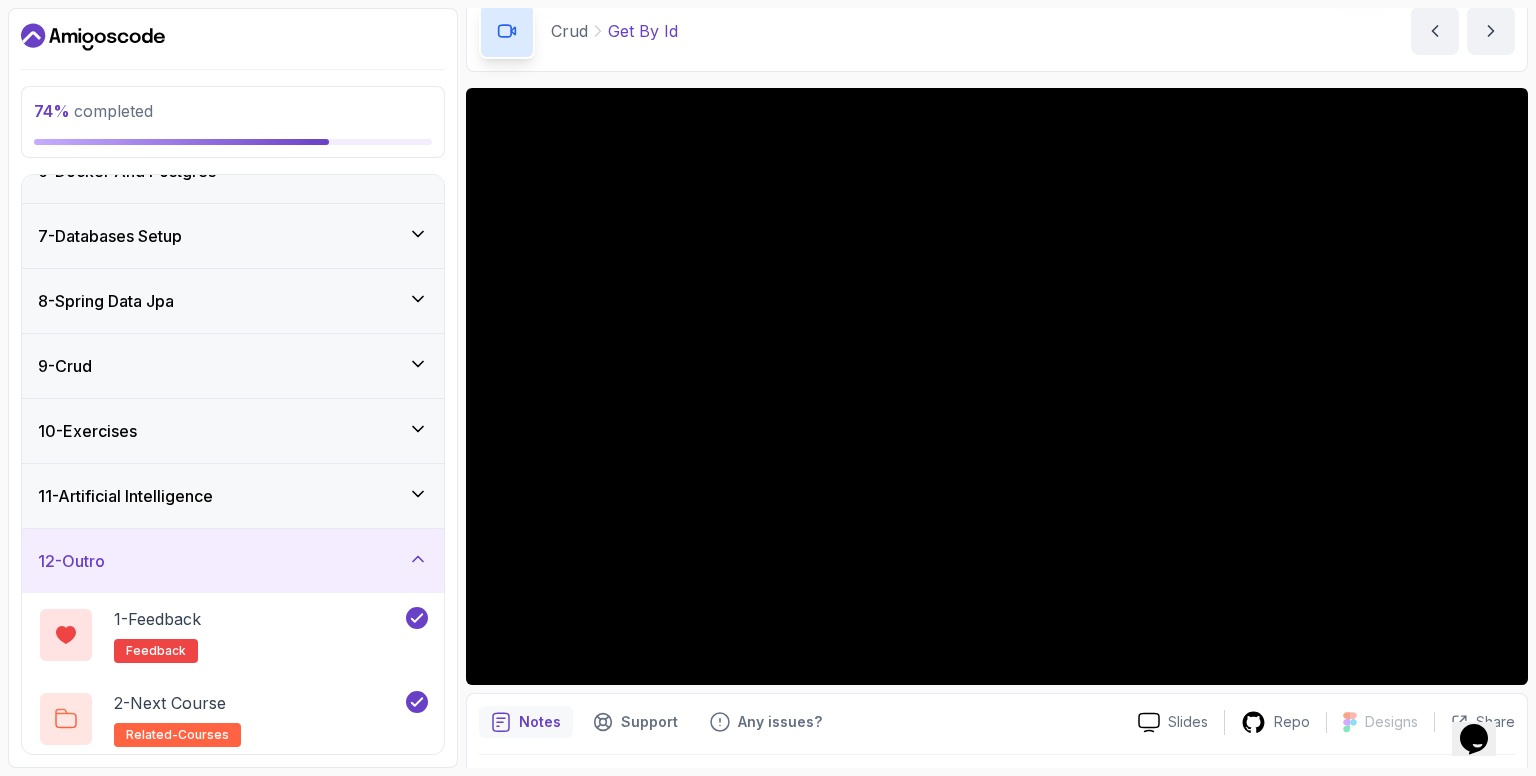 click on "12  -  Outro" at bounding box center (233, 561) 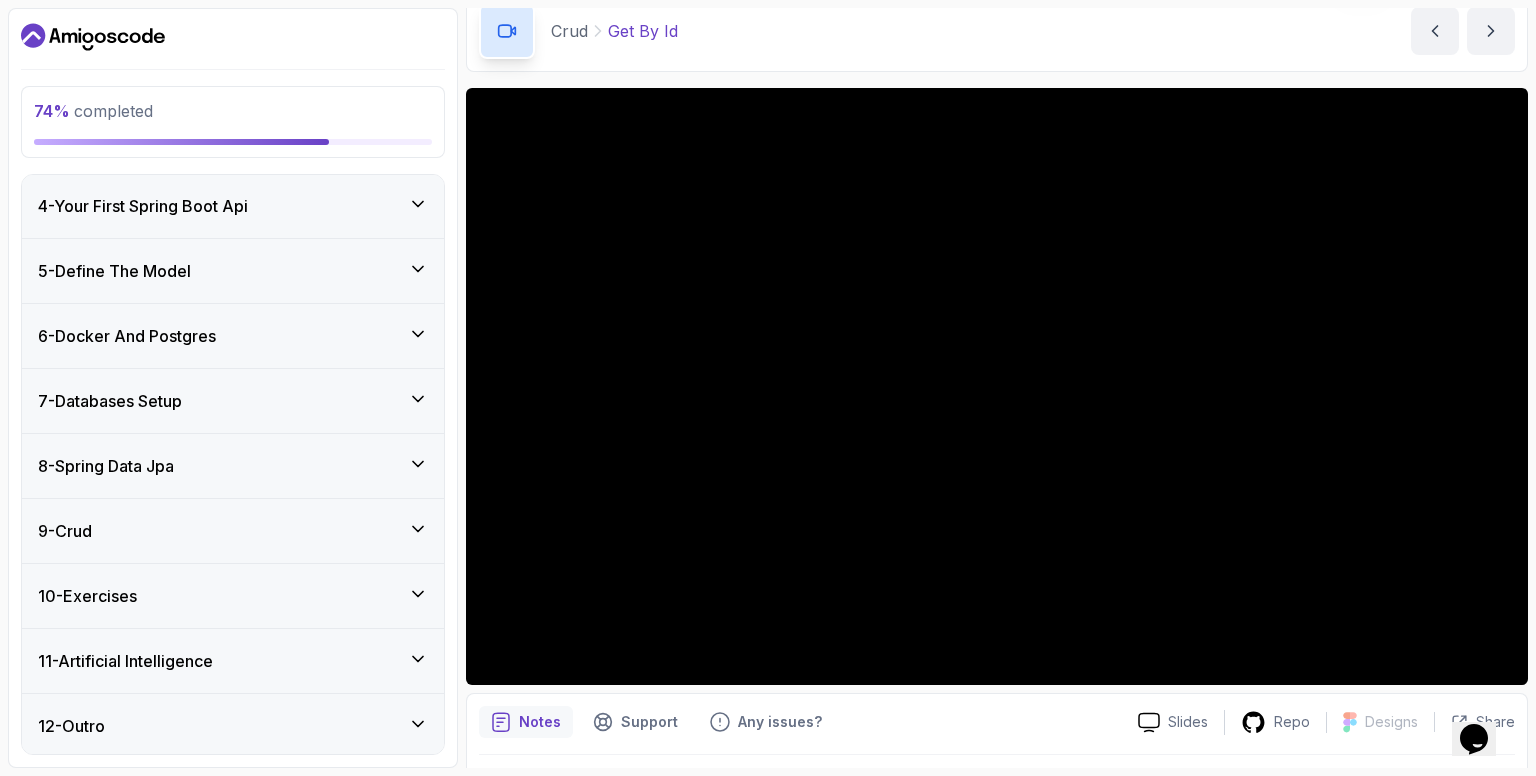 click on "11  -  Artificial Intelligence" at bounding box center [233, 661] 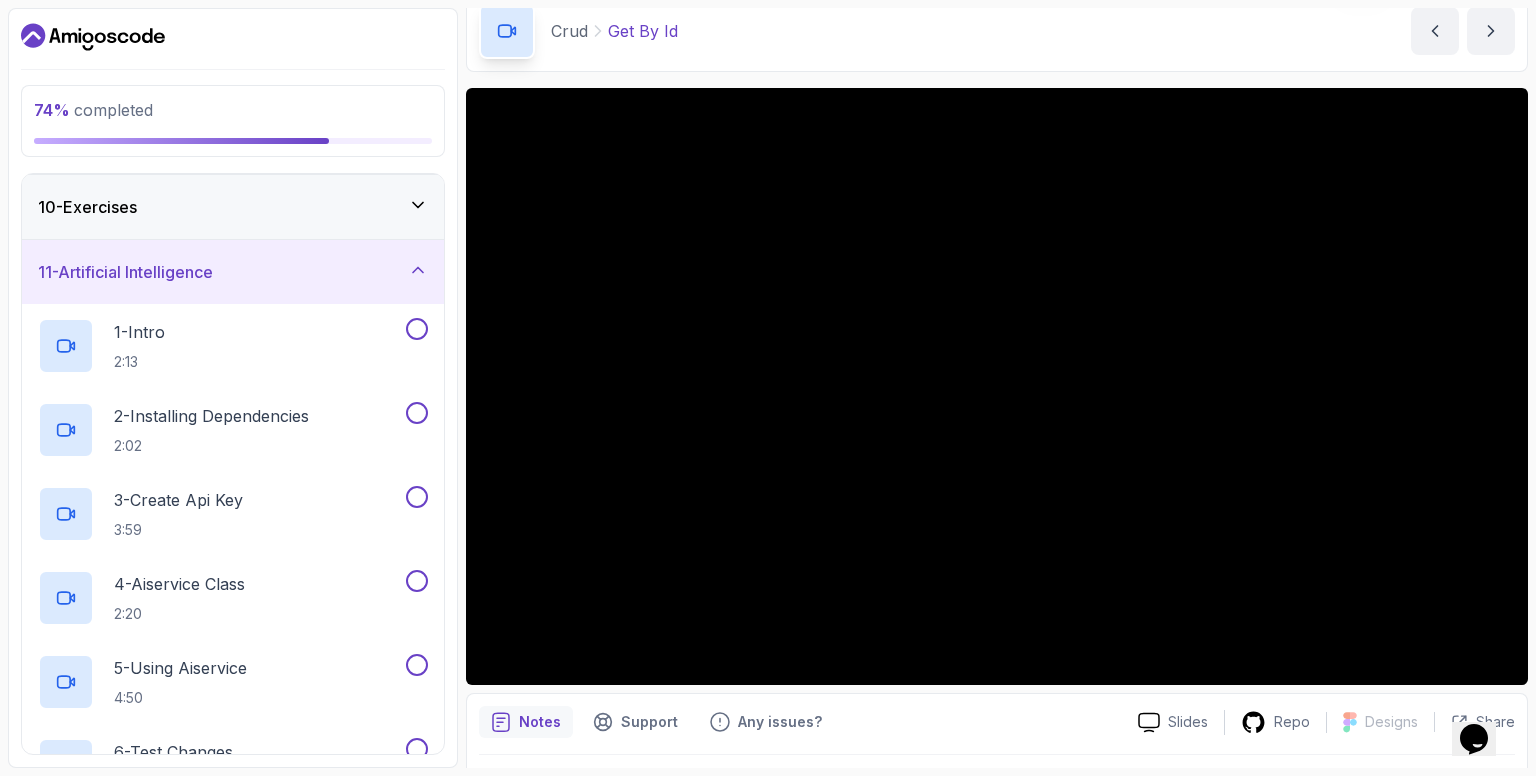 click on "11  -  Artificial Intelligence" at bounding box center (233, 272) 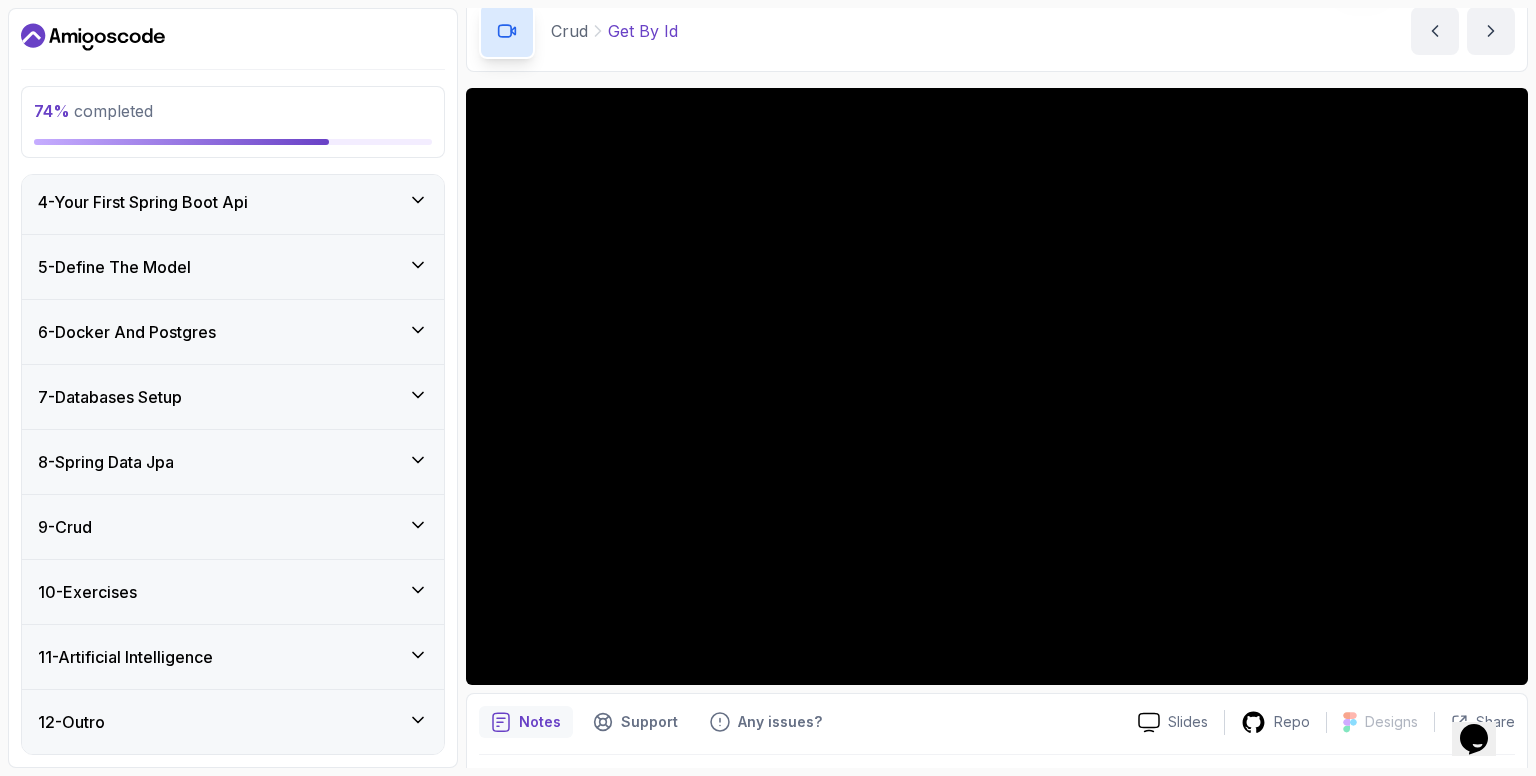 scroll, scrollTop: 196, scrollLeft: 0, axis: vertical 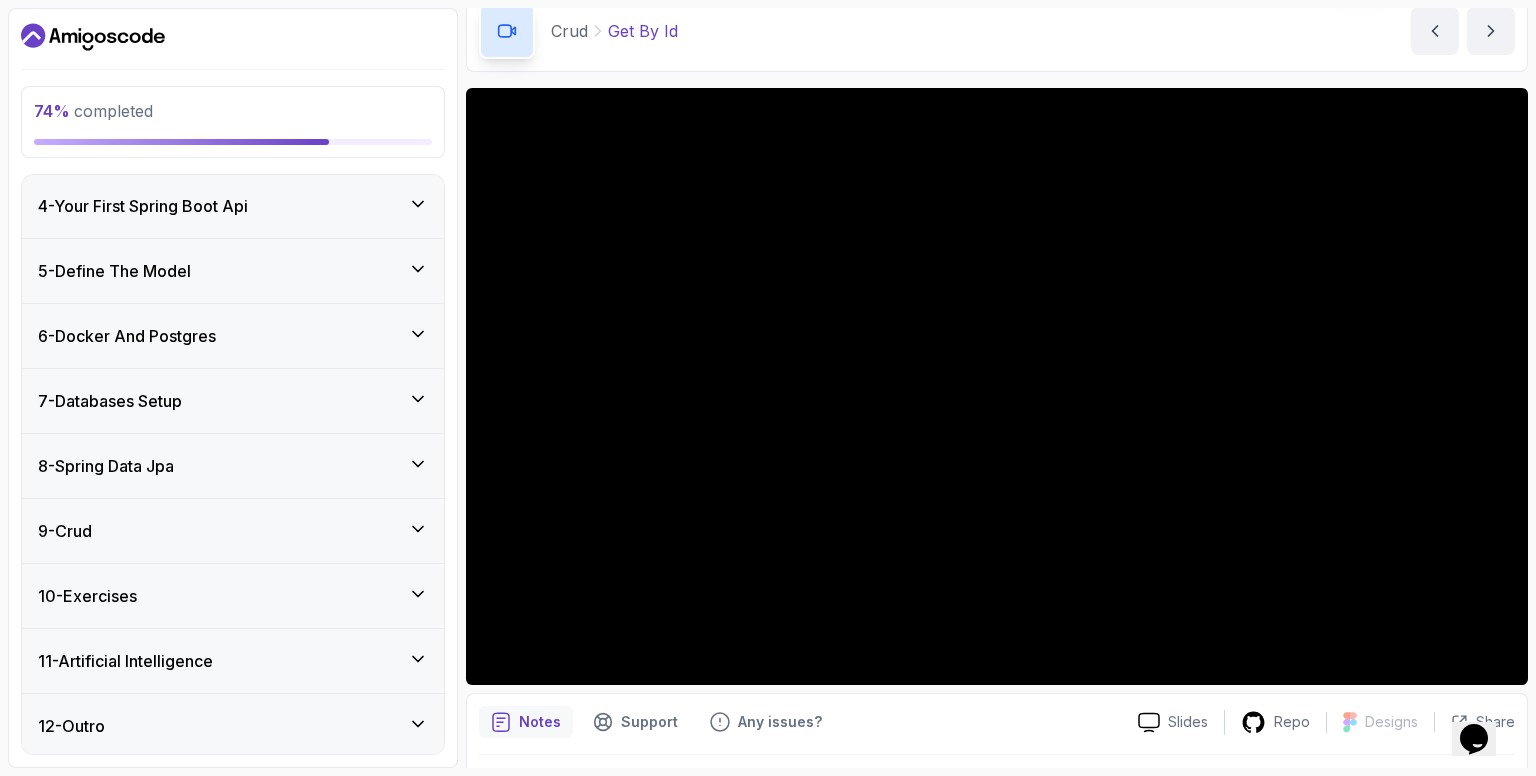 click on "9  -  Crud" at bounding box center (233, 531) 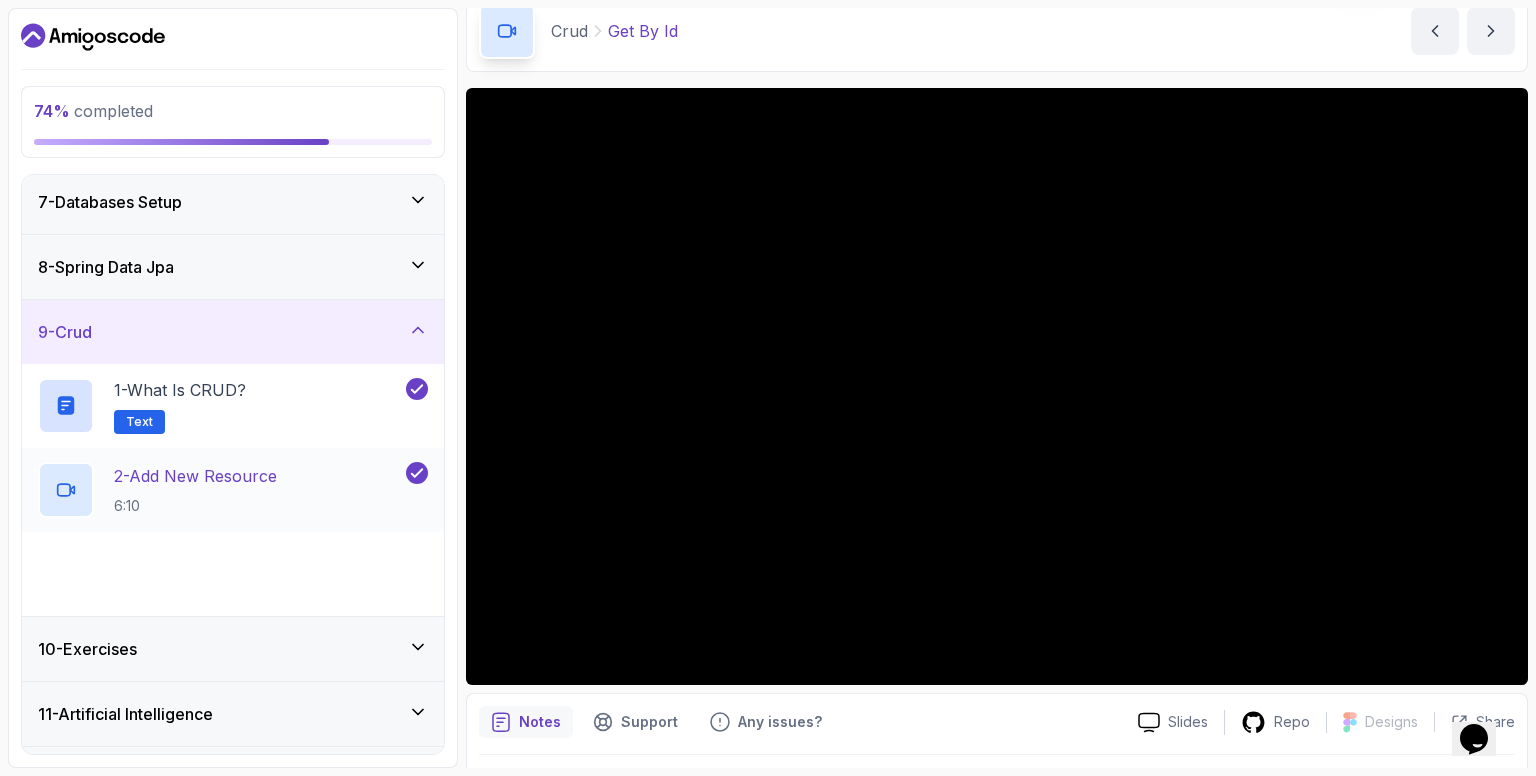 scroll, scrollTop: 396, scrollLeft: 0, axis: vertical 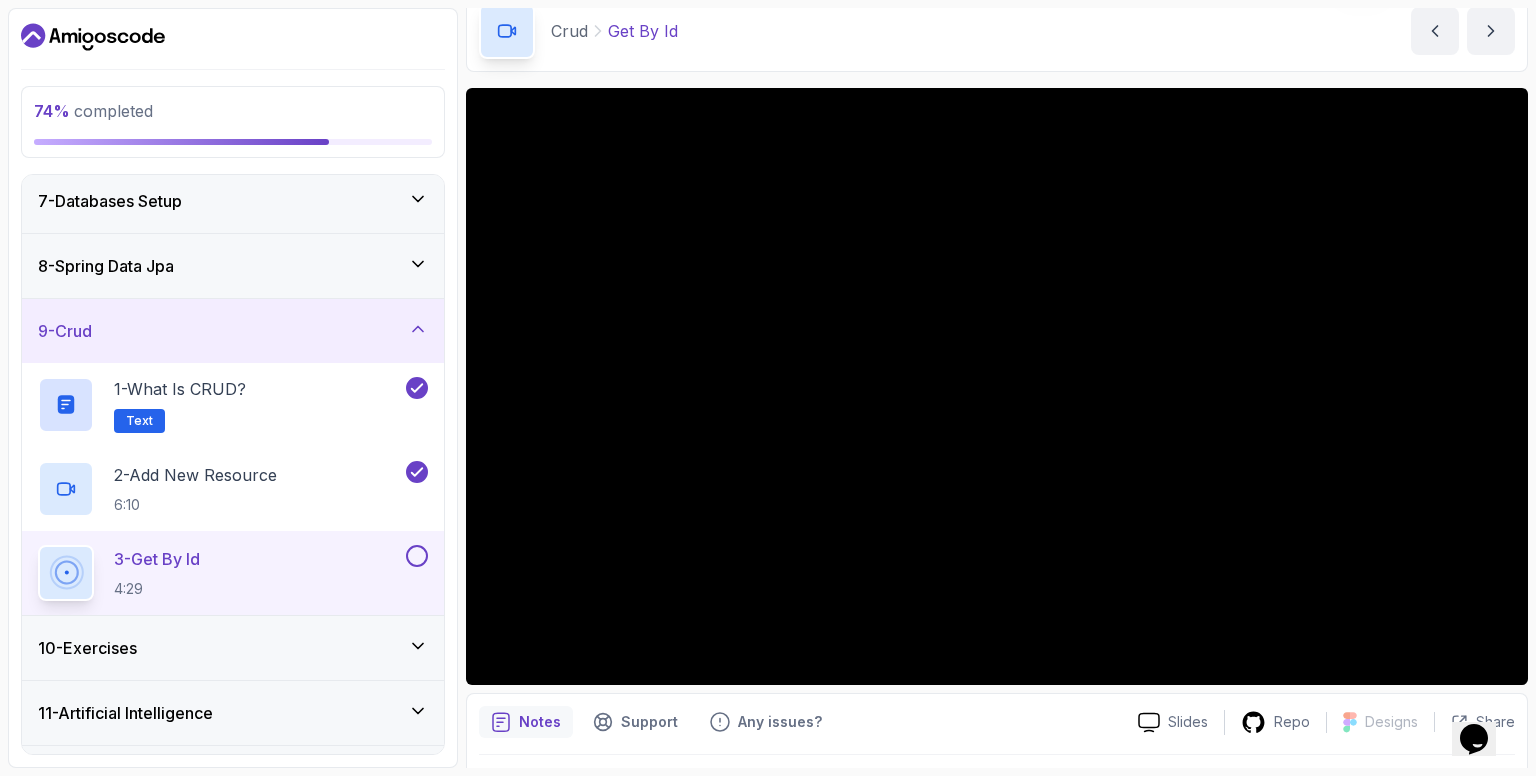 click on "9  -  Crud" at bounding box center [233, 331] 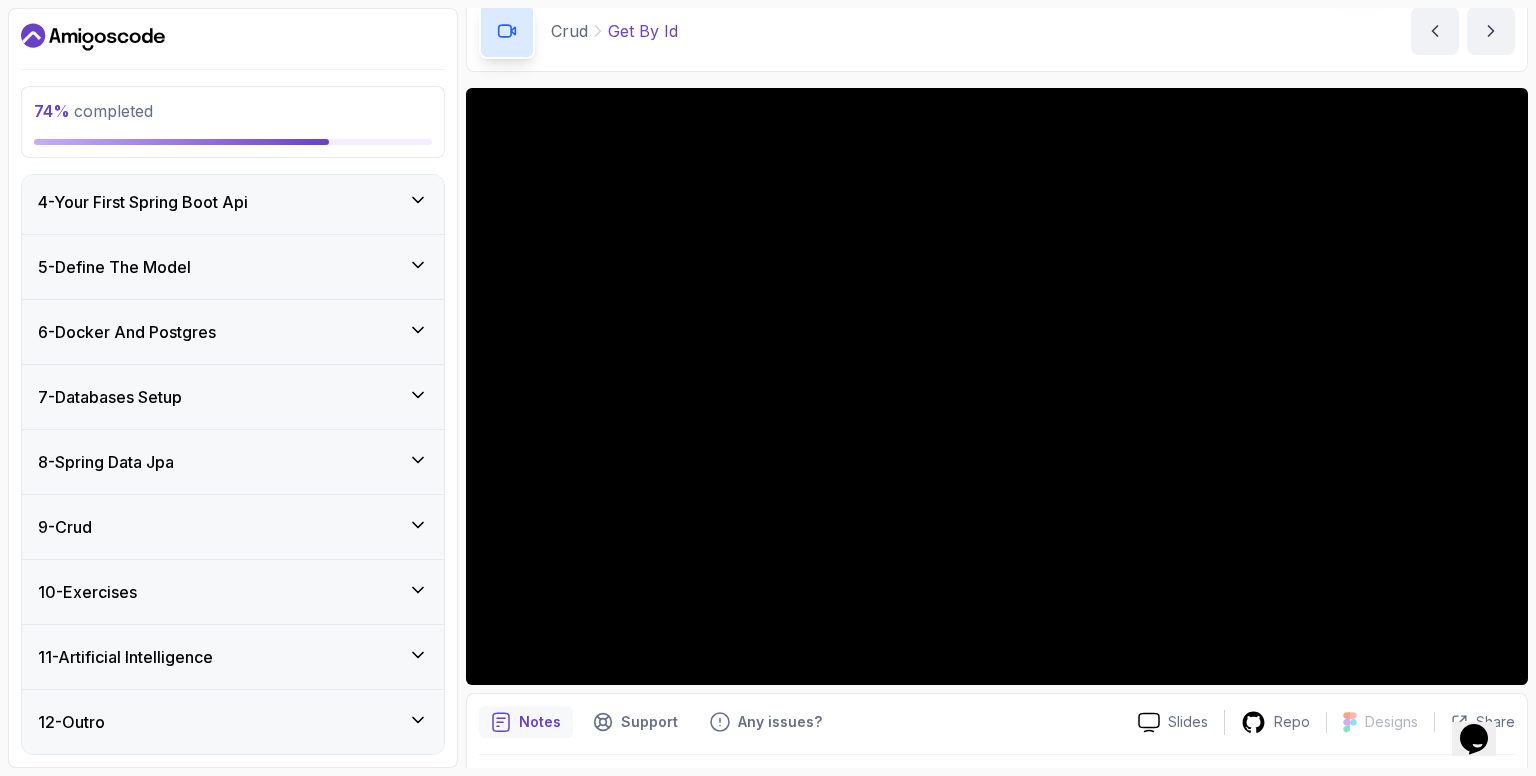 scroll, scrollTop: 196, scrollLeft: 0, axis: vertical 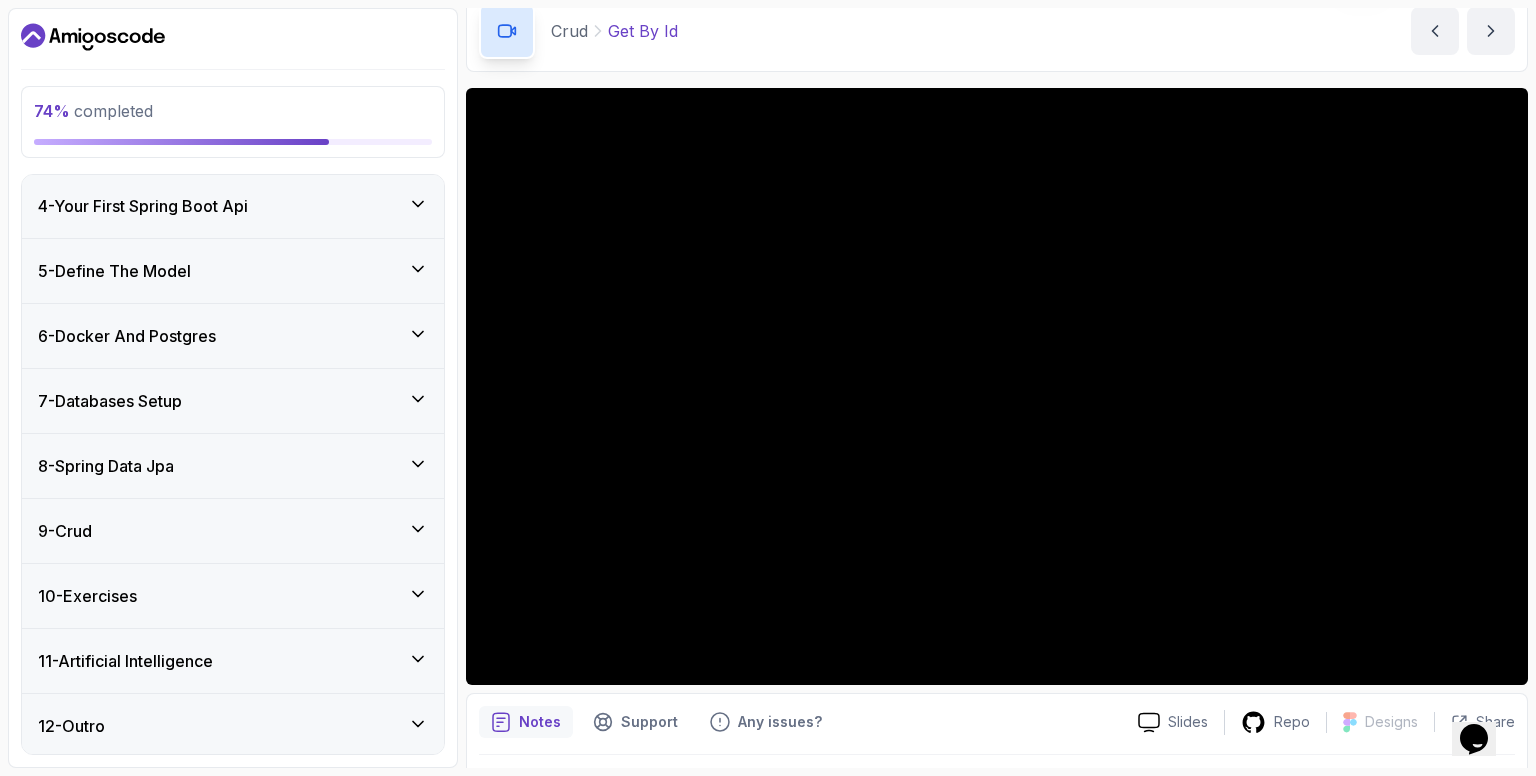click on "10  -  Exercises" at bounding box center [233, 596] 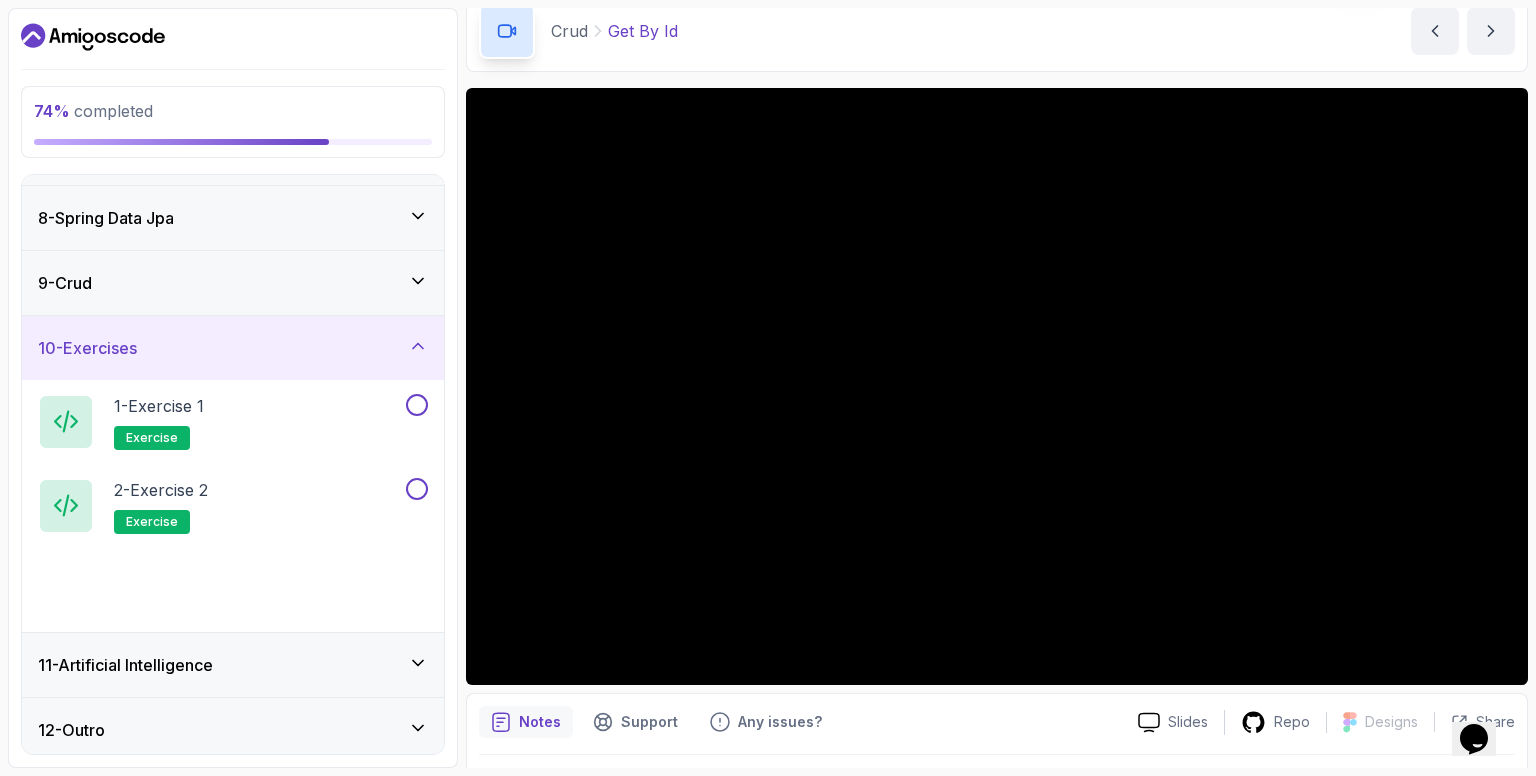 scroll, scrollTop: 448, scrollLeft: 0, axis: vertical 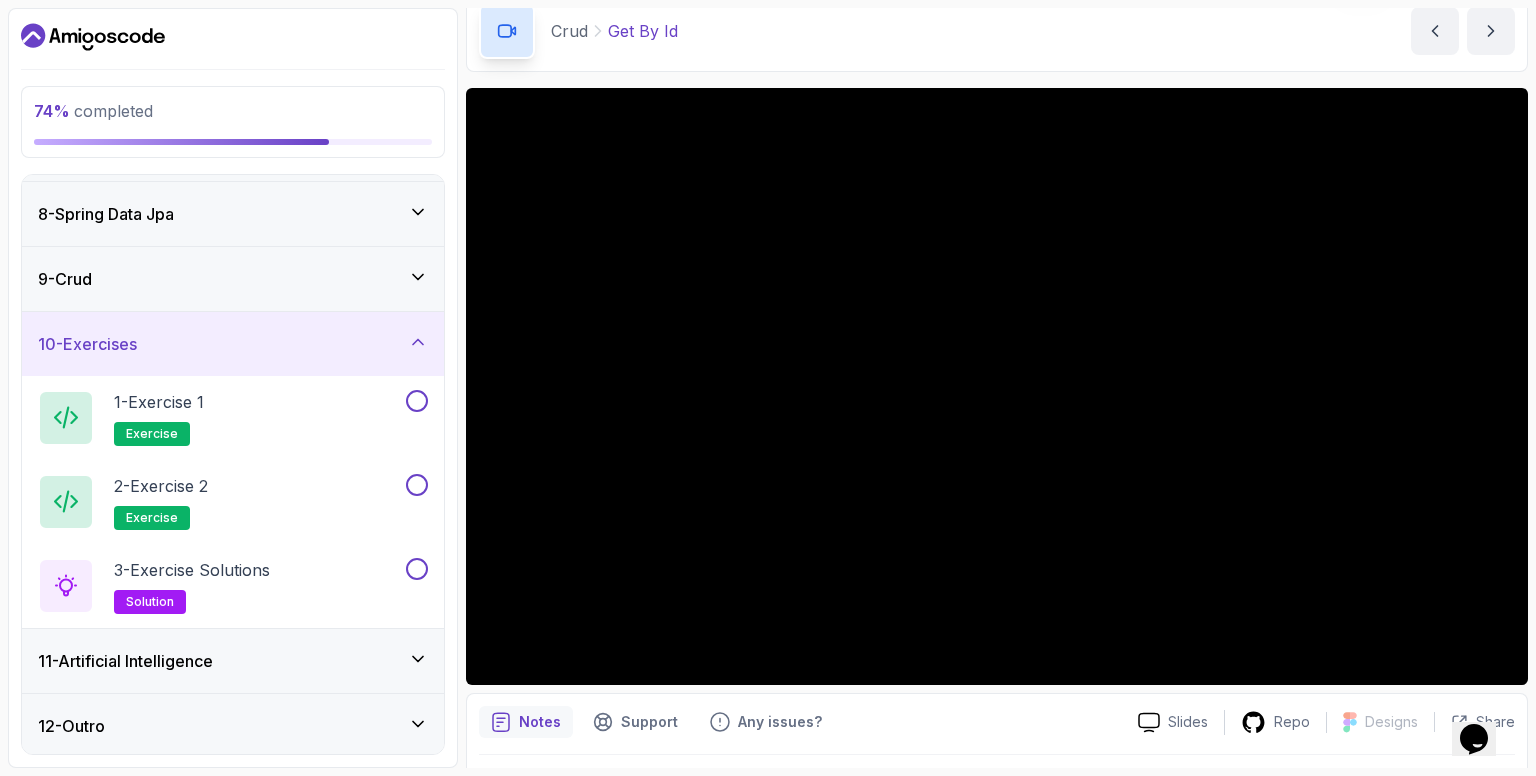 click on "10  -  Exercises" at bounding box center (233, 344) 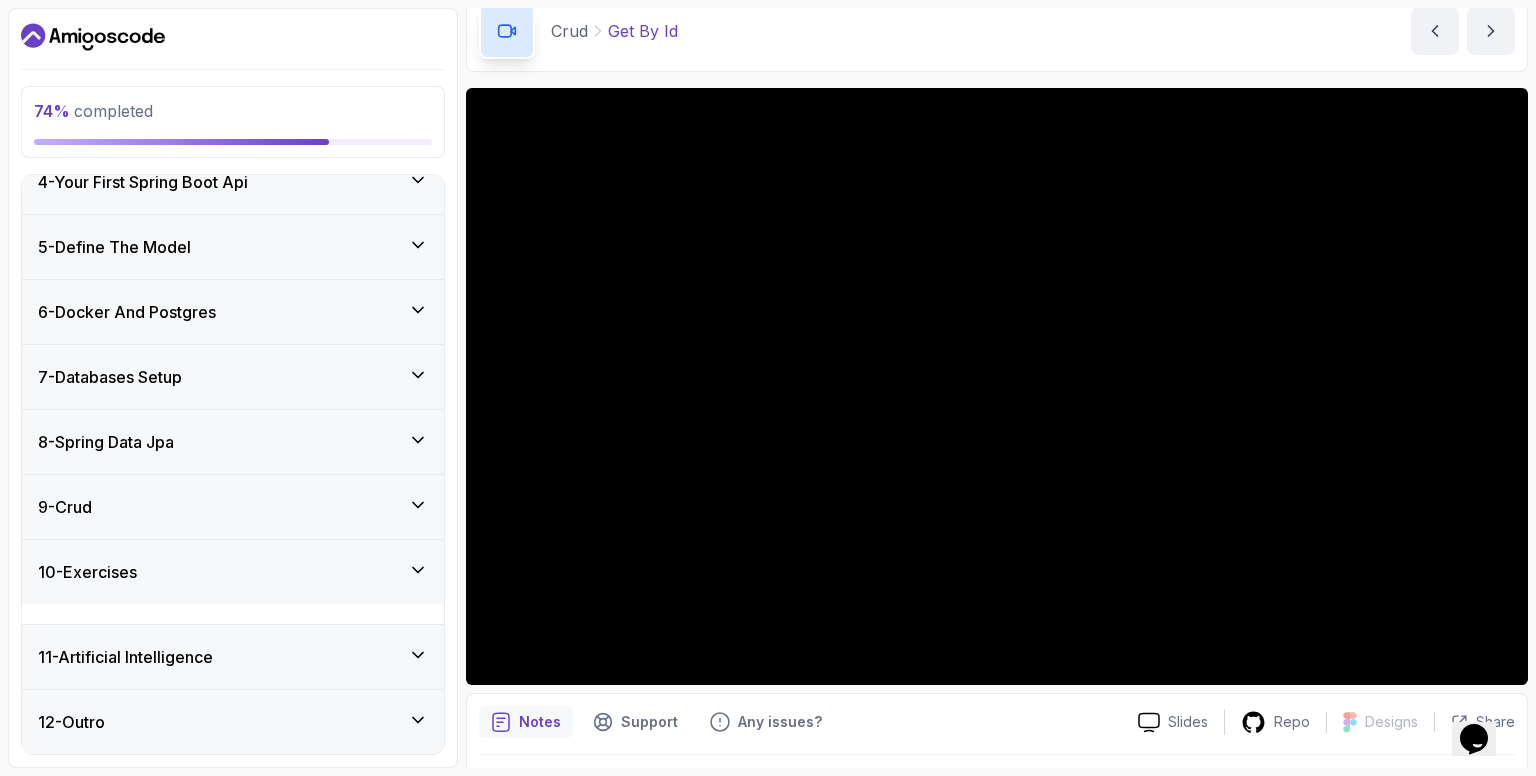 scroll, scrollTop: 196, scrollLeft: 0, axis: vertical 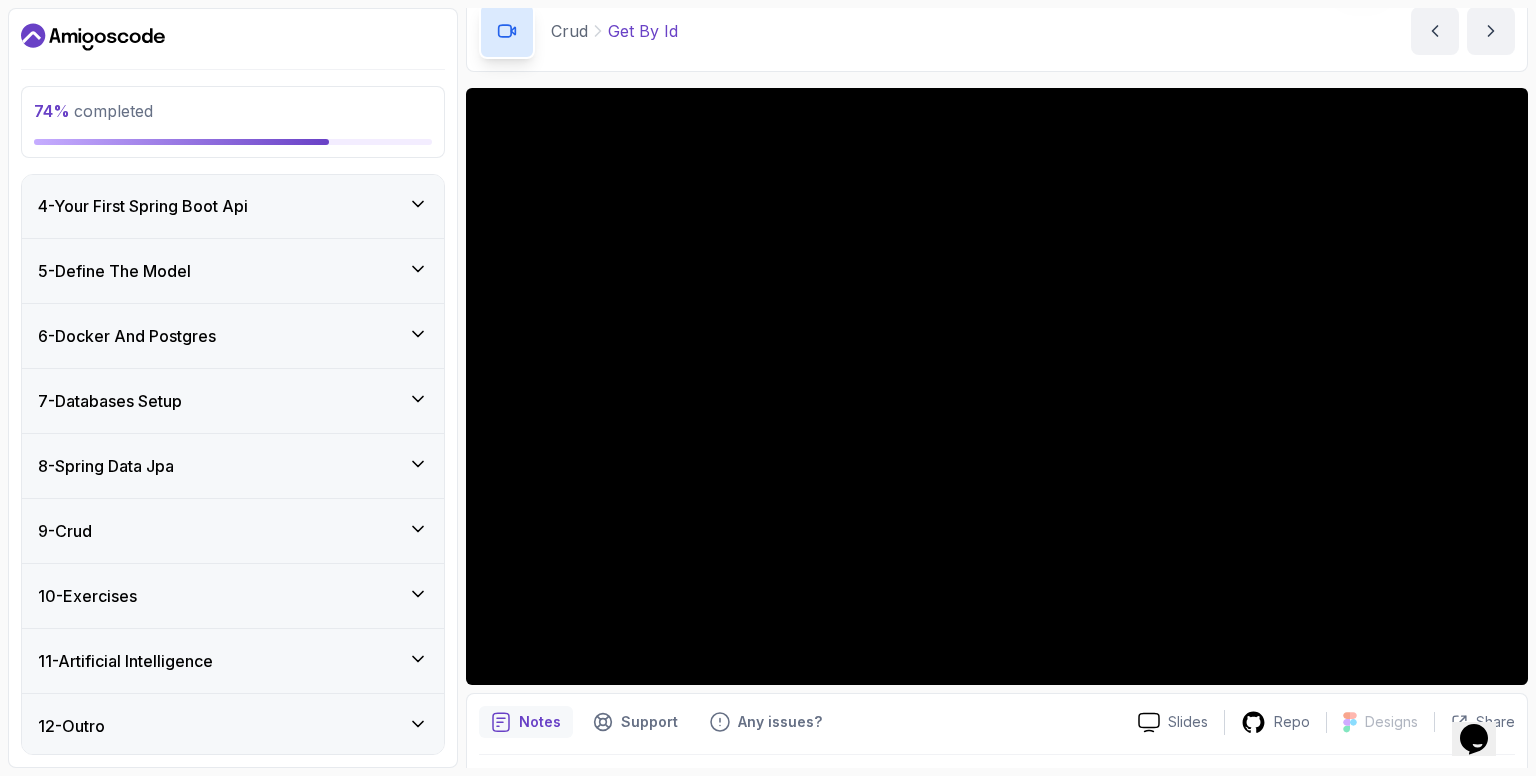 click on "Notes Support Any issues? Slides Repo Designs Design not available Share" at bounding box center [997, 758] 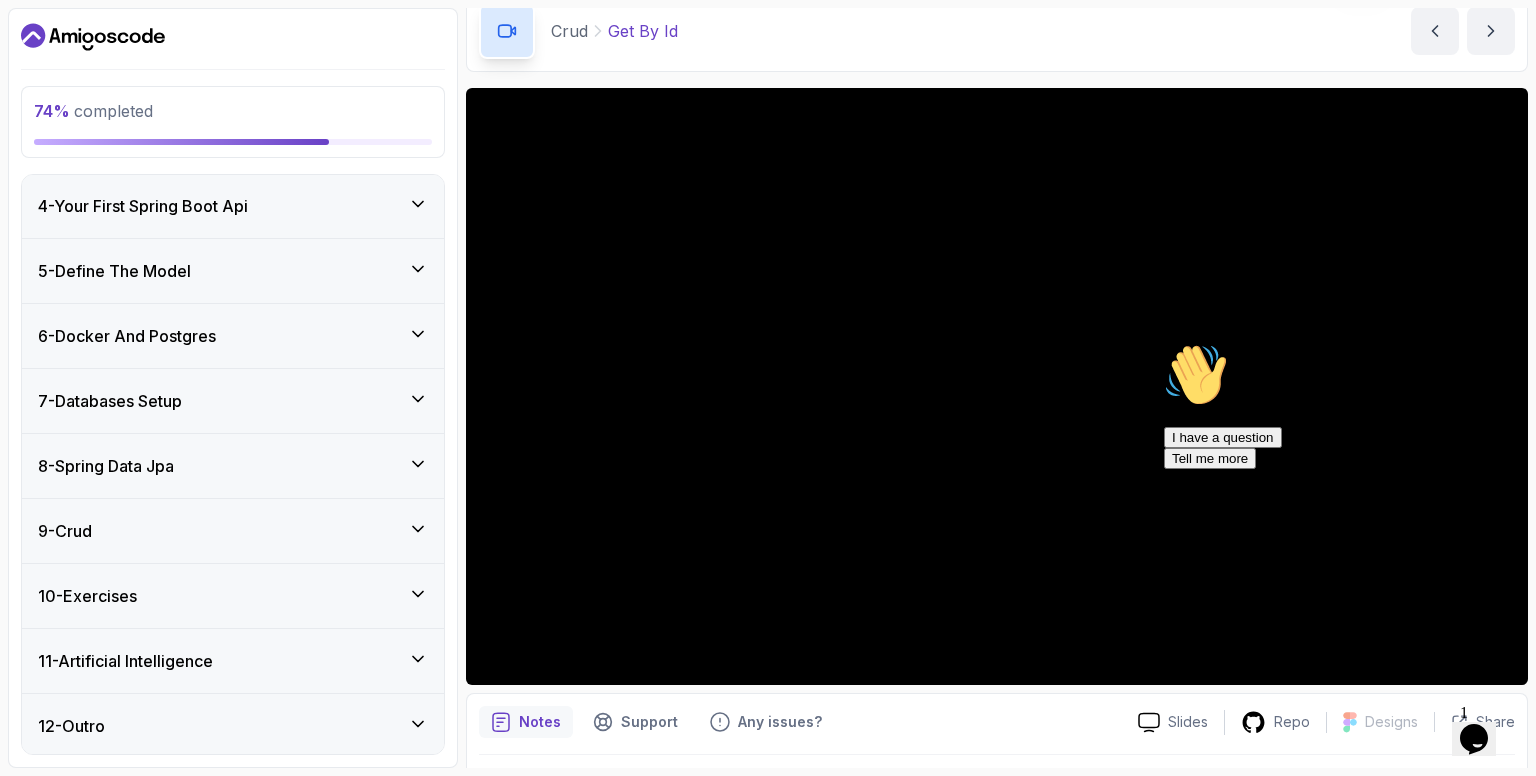 click on "9  -  Crud" at bounding box center [233, 531] 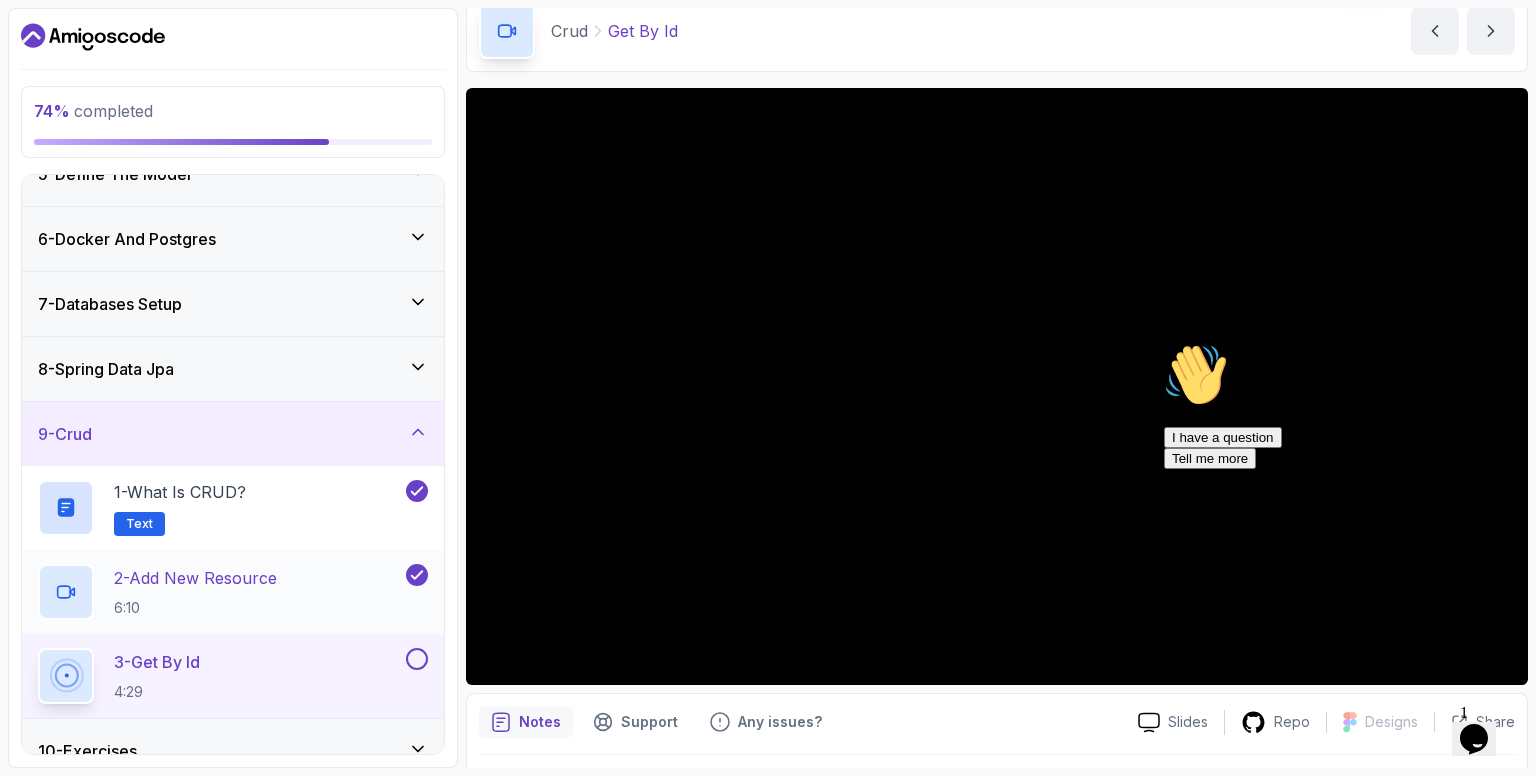 scroll, scrollTop: 396, scrollLeft: 0, axis: vertical 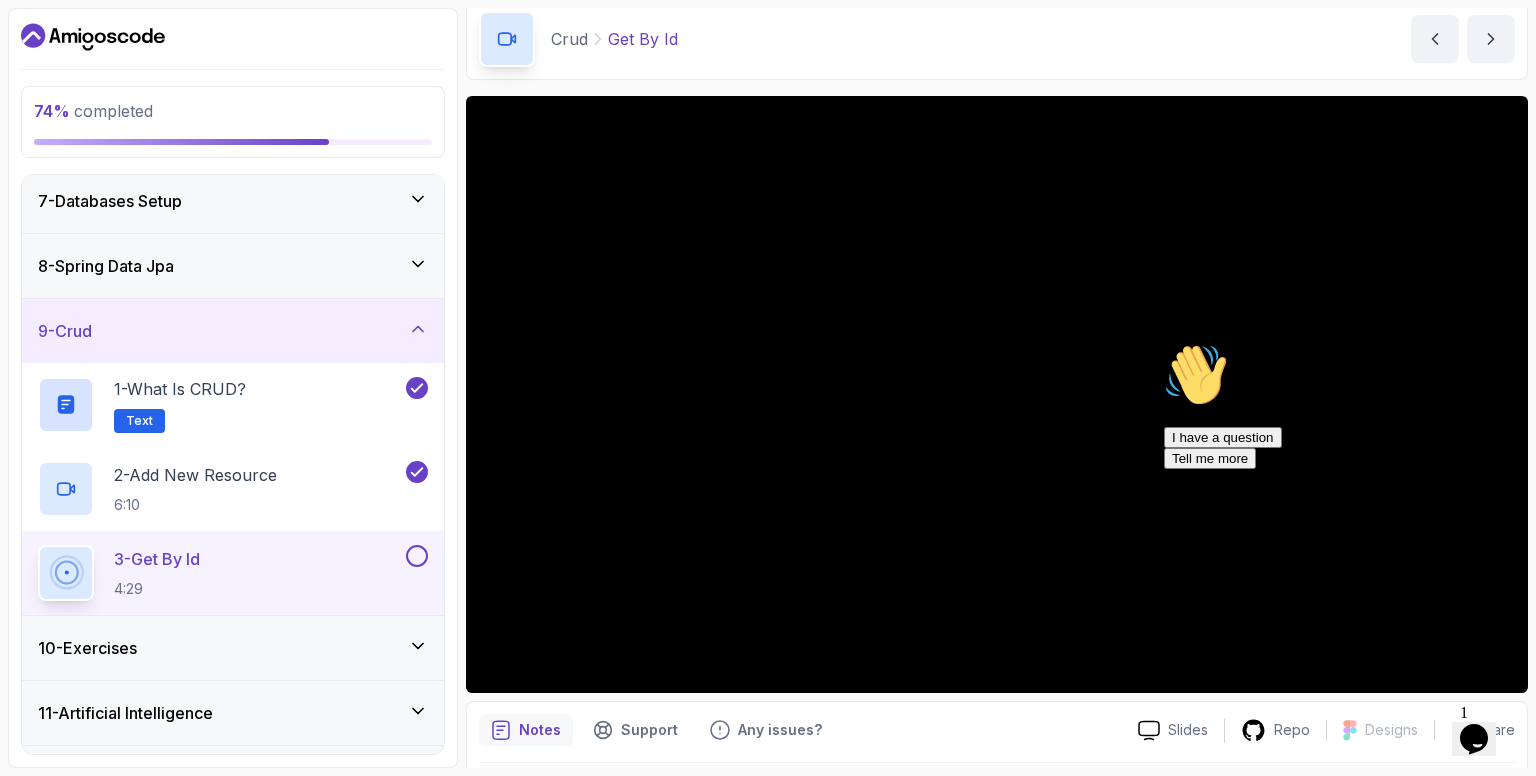 drag, startPoint x: 1502, startPoint y: 492, endPoint x: 2657, endPoint y: 827, distance: 1202.6013 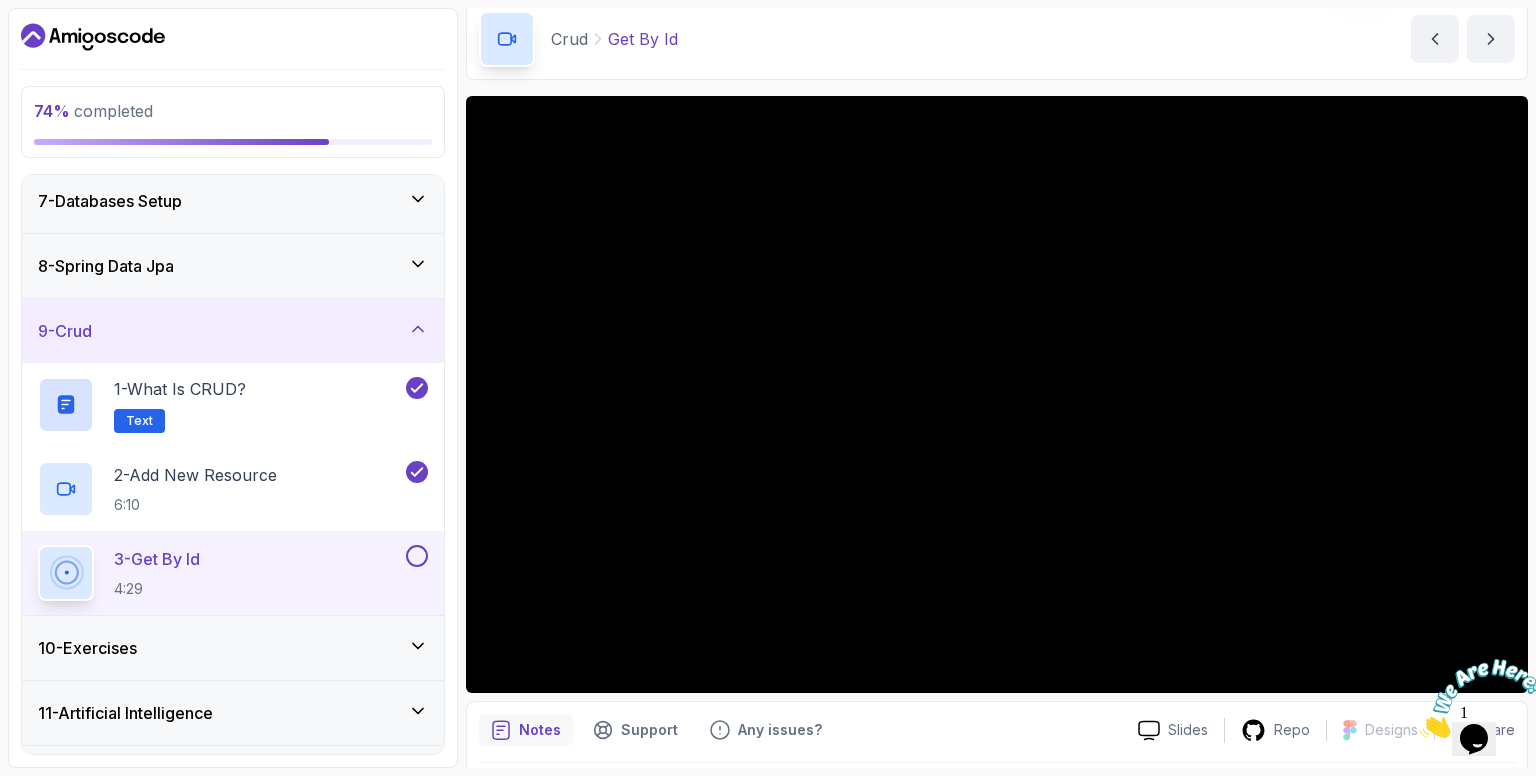 click at bounding box center (1420, 732) 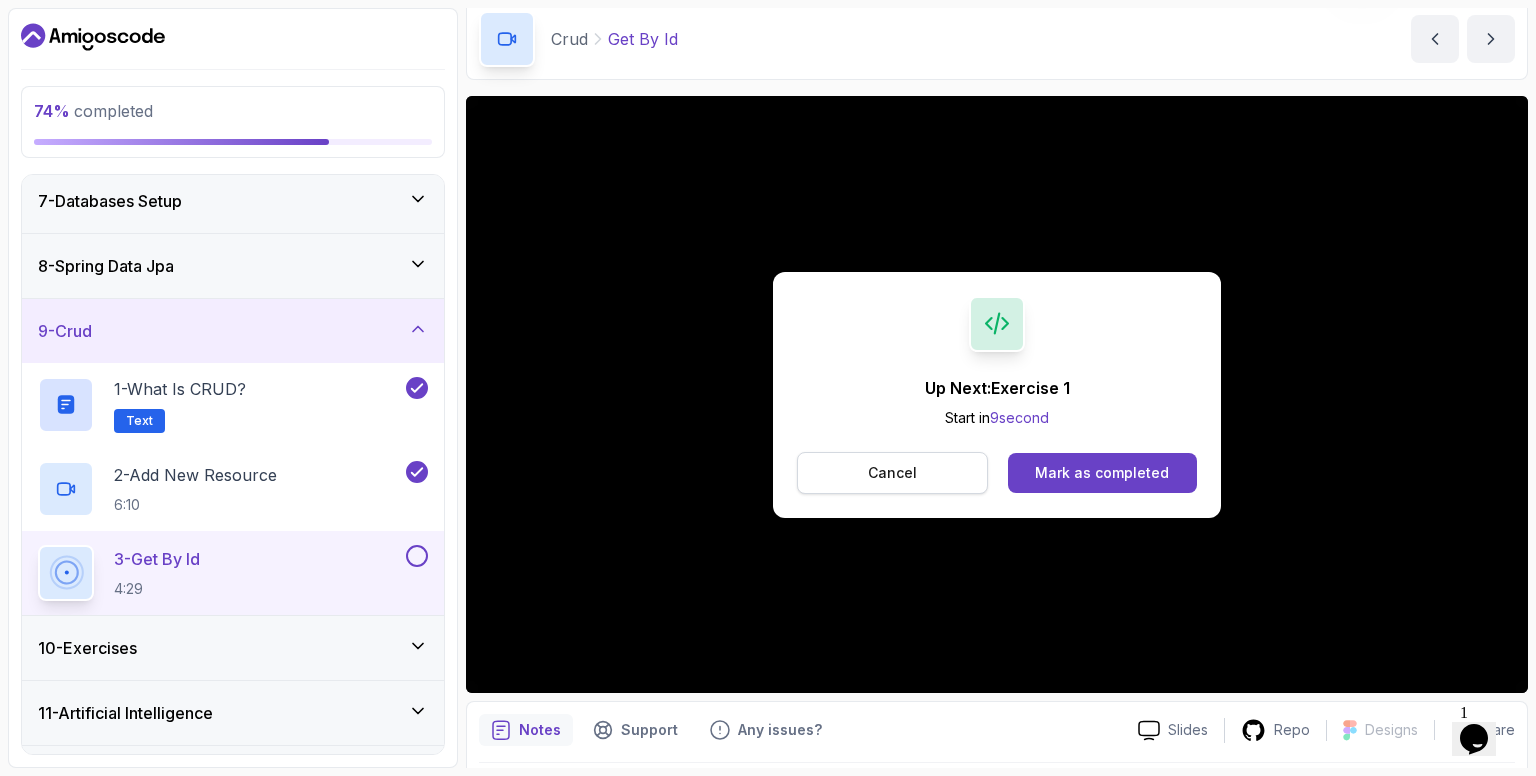 click on "Cancel" at bounding box center (892, 473) 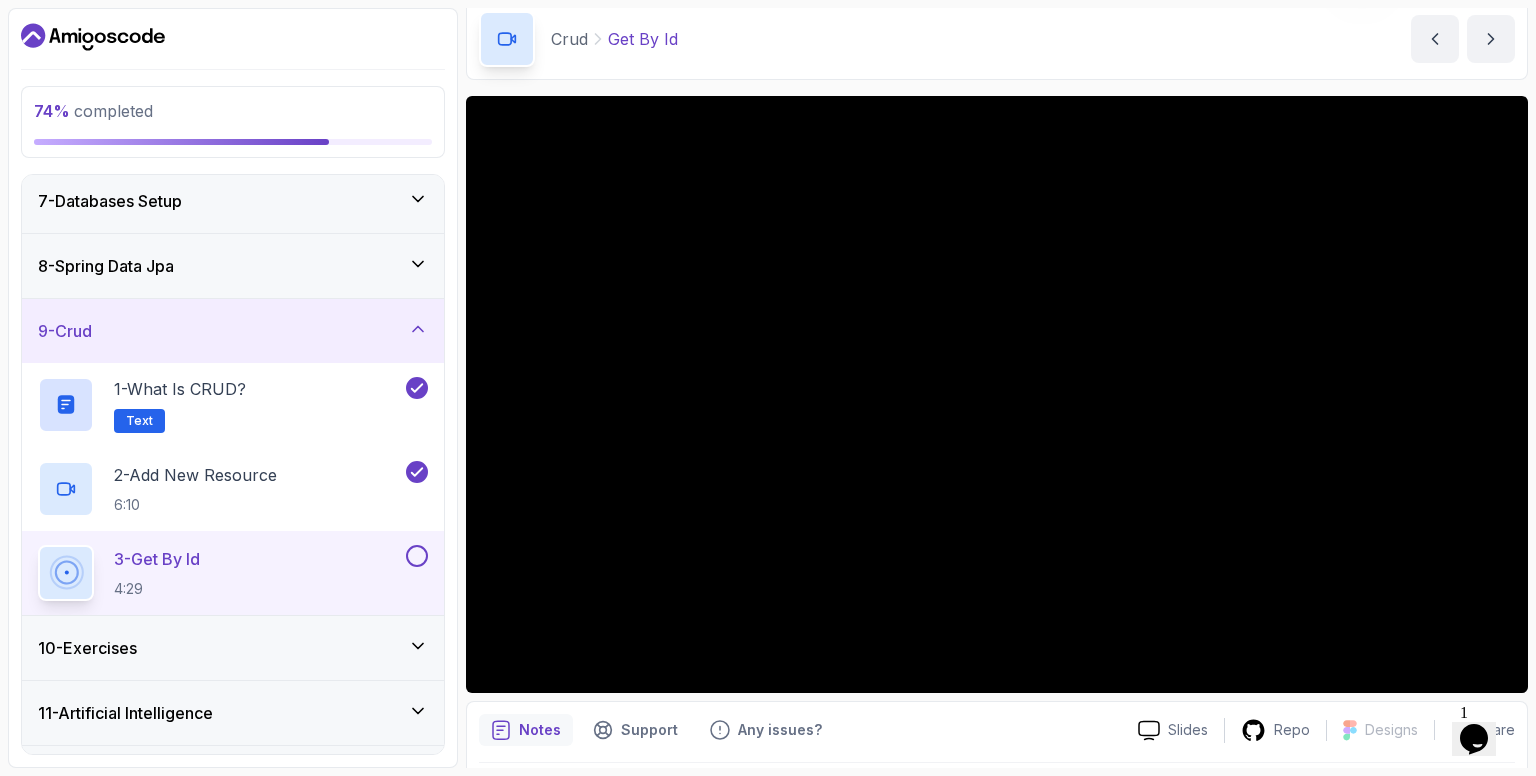 scroll, scrollTop: 448, scrollLeft: 0, axis: vertical 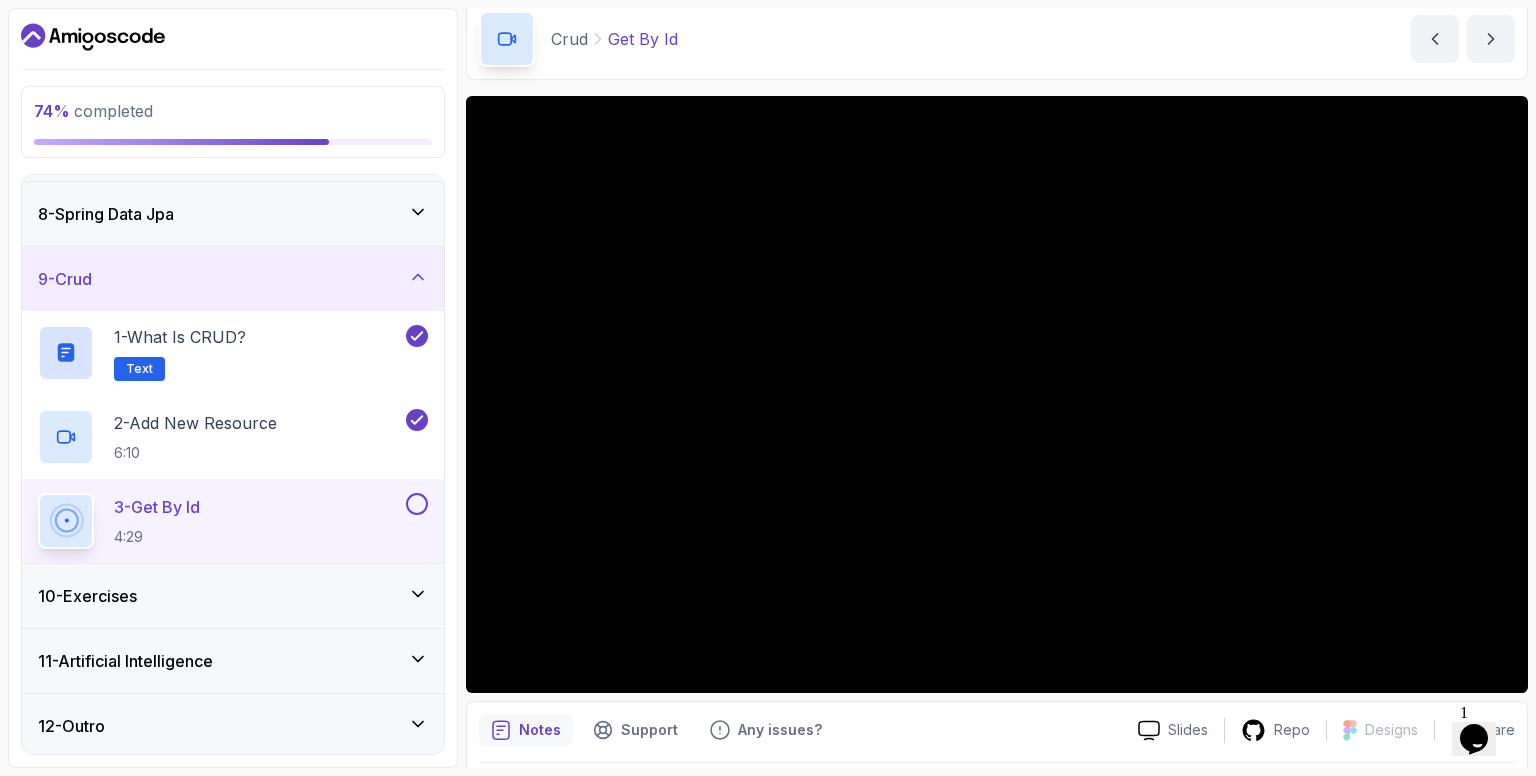 click at bounding box center (417, 504) 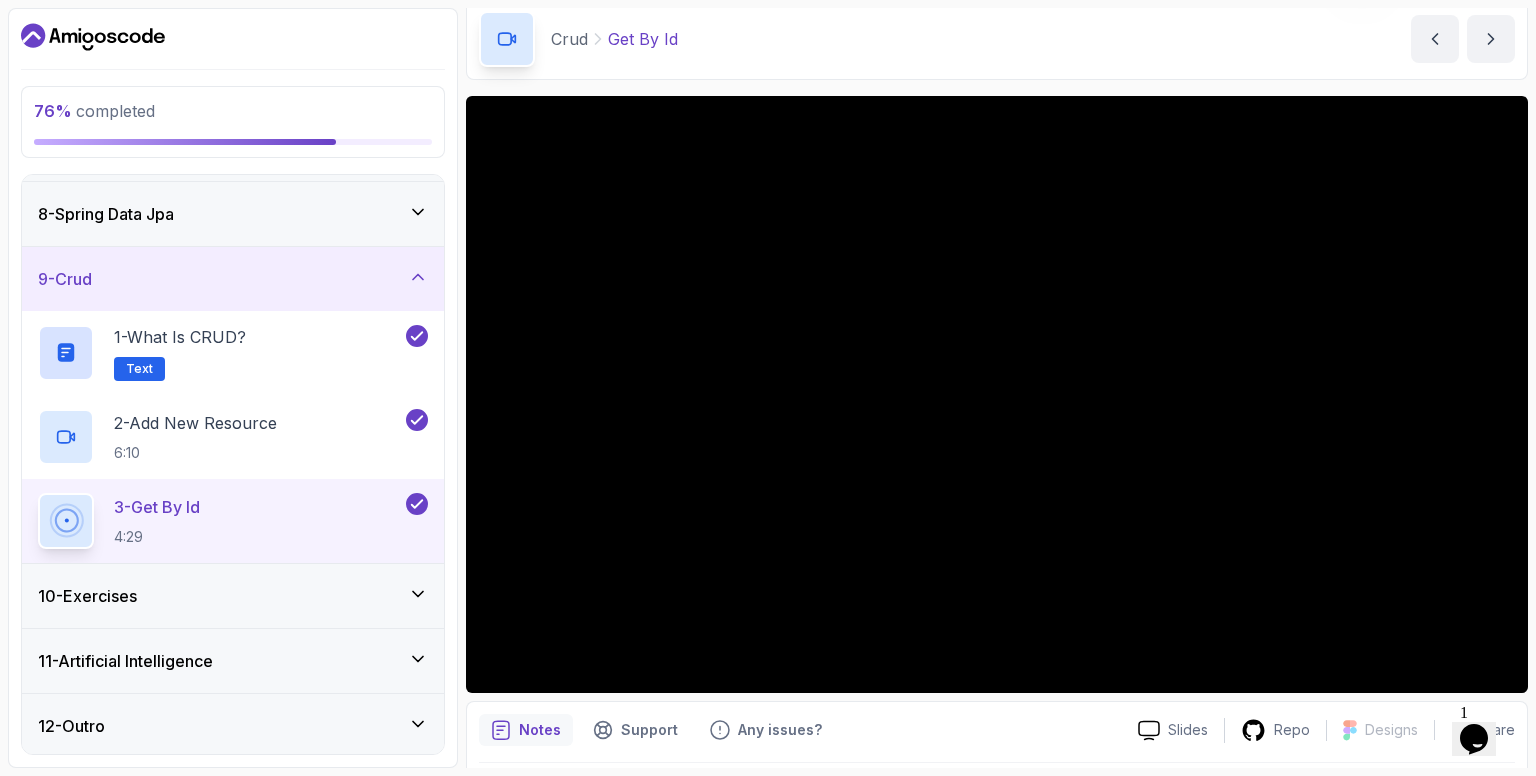 click on "10  -  Exercises" at bounding box center (233, 596) 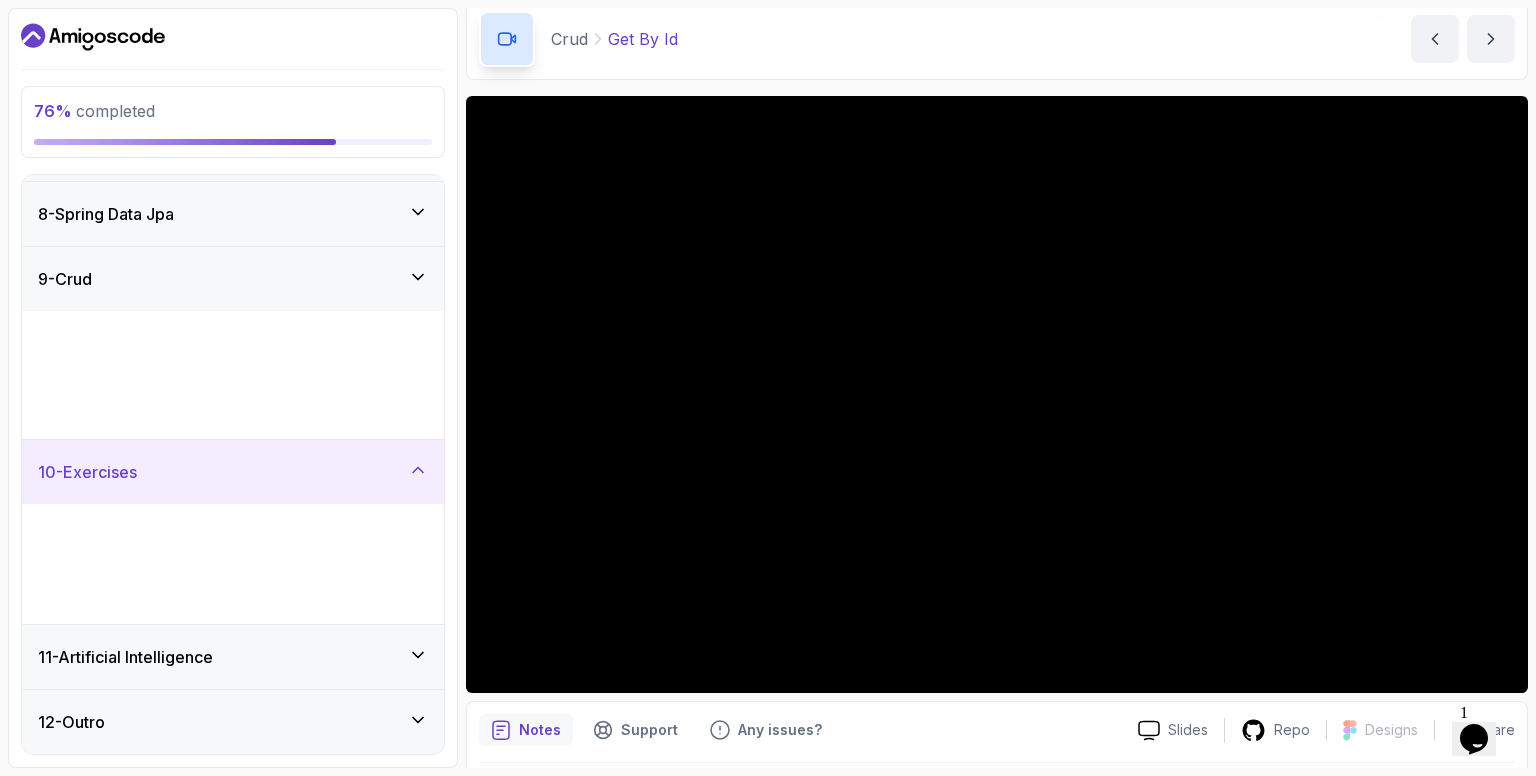 scroll, scrollTop: 448, scrollLeft: 0, axis: vertical 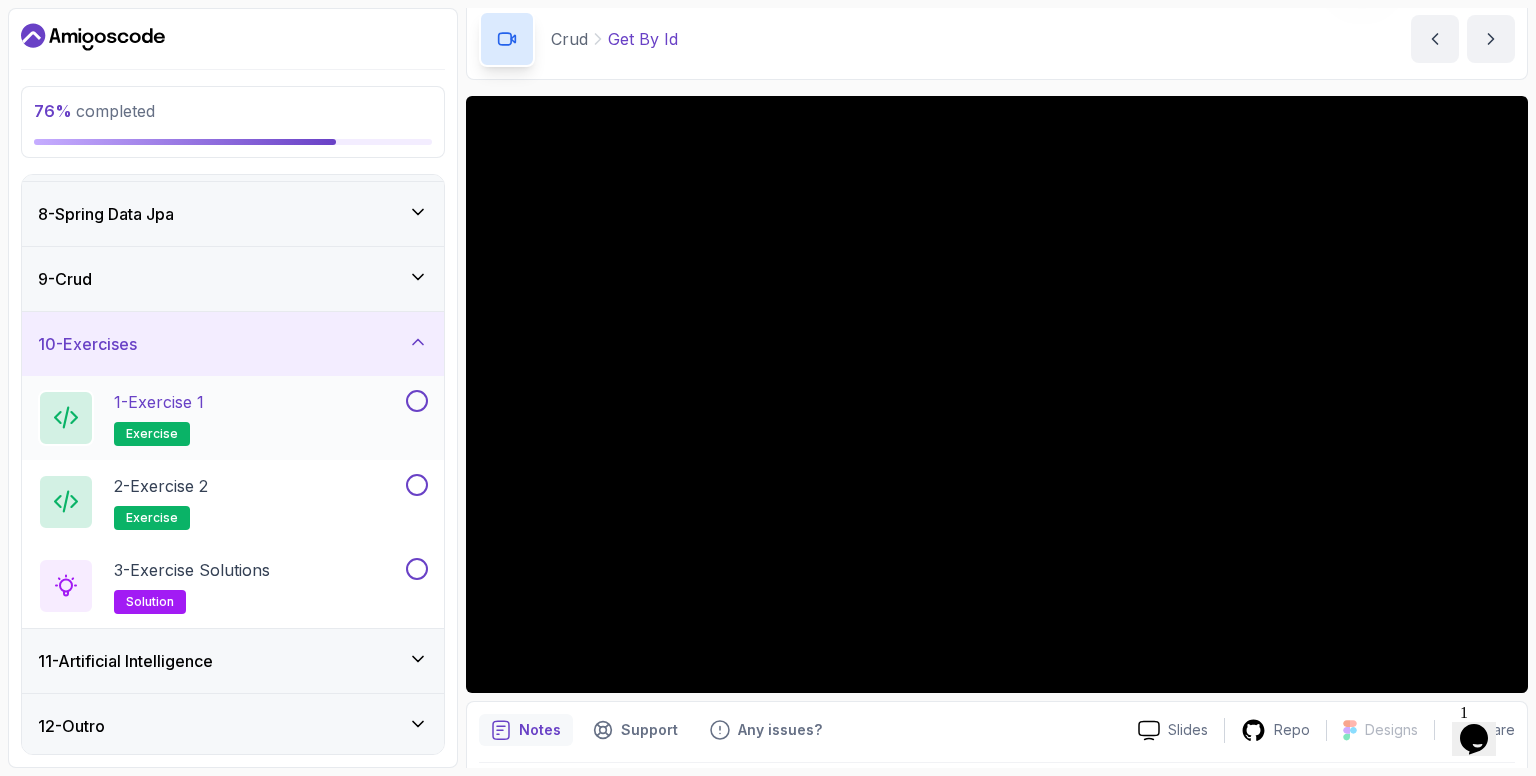 click on "1  -  Exercise 1 exercise" at bounding box center (220, 418) 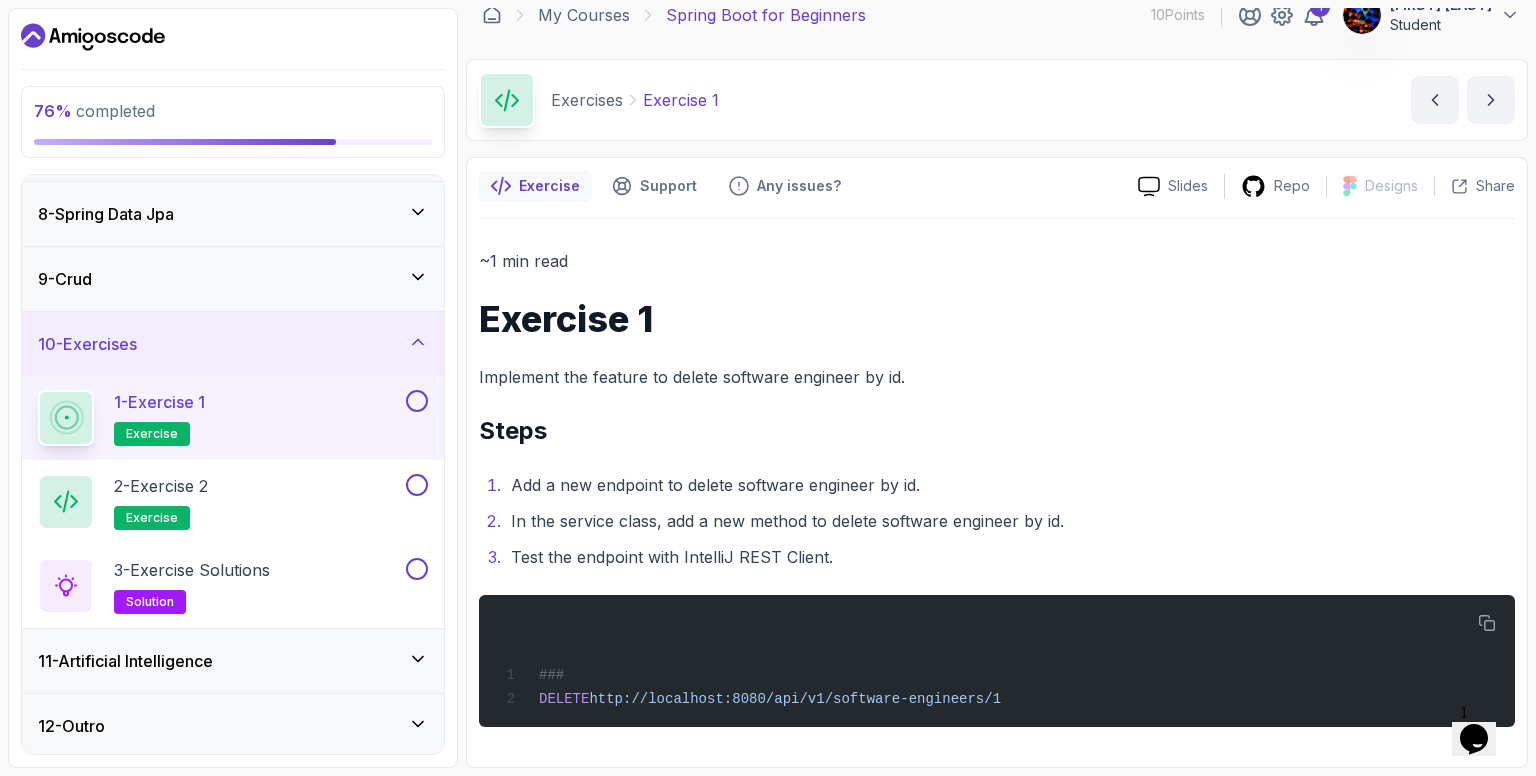 scroll, scrollTop: 20, scrollLeft: 0, axis: vertical 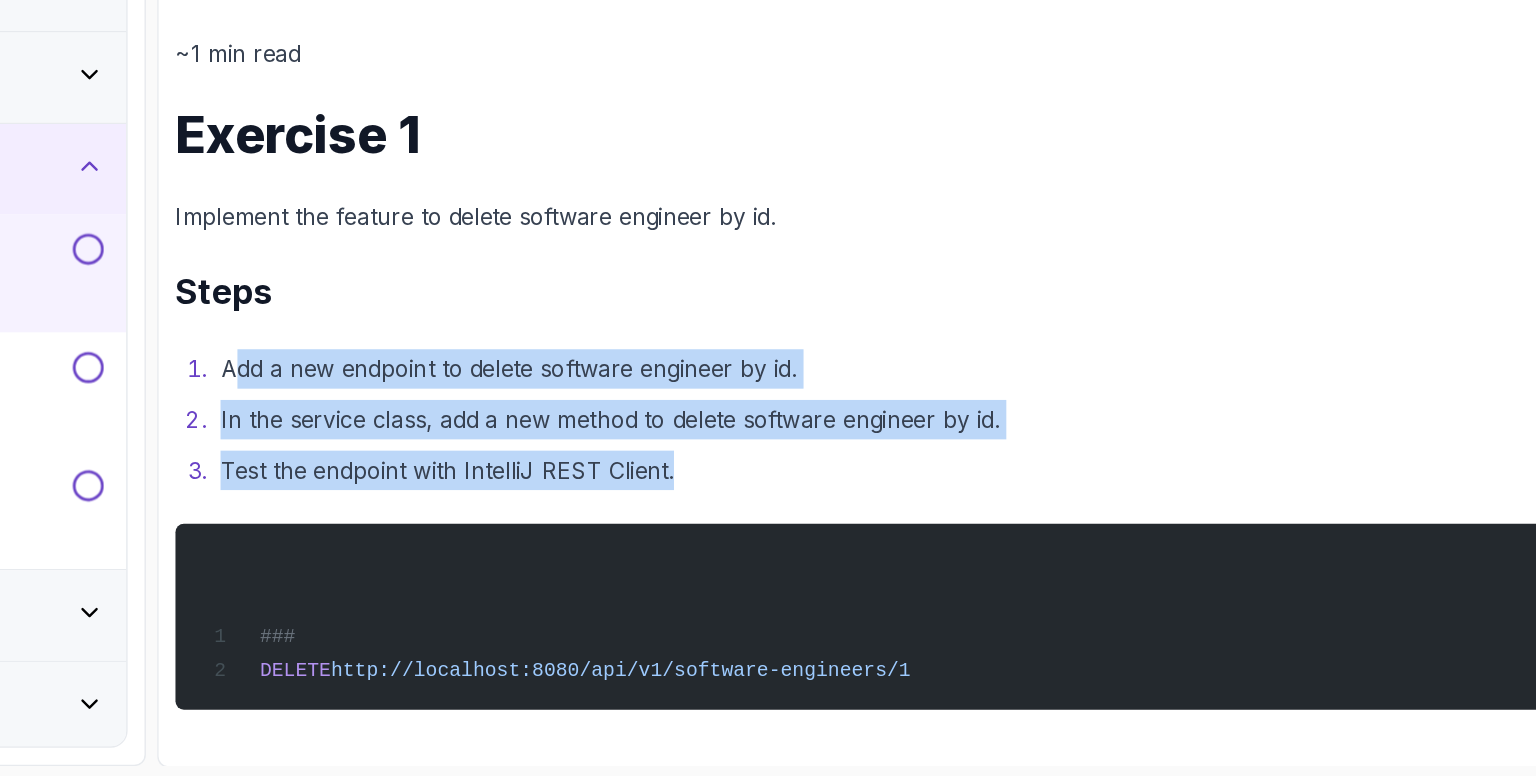 drag, startPoint x: 525, startPoint y: 483, endPoint x: 861, endPoint y: 568, distance: 346.58478 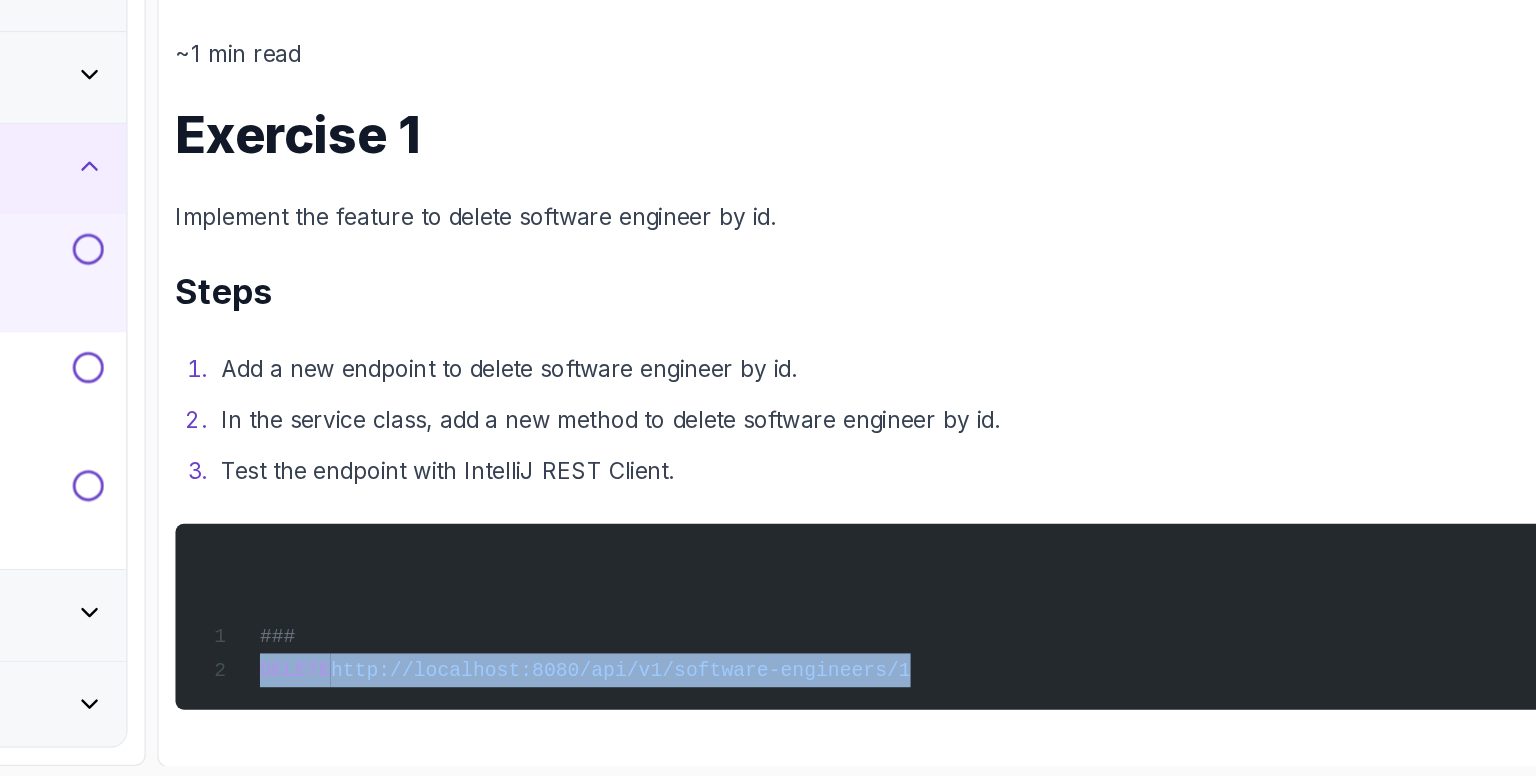 drag, startPoint x: 538, startPoint y: 699, endPoint x: 964, endPoint y: 703, distance: 426.01877 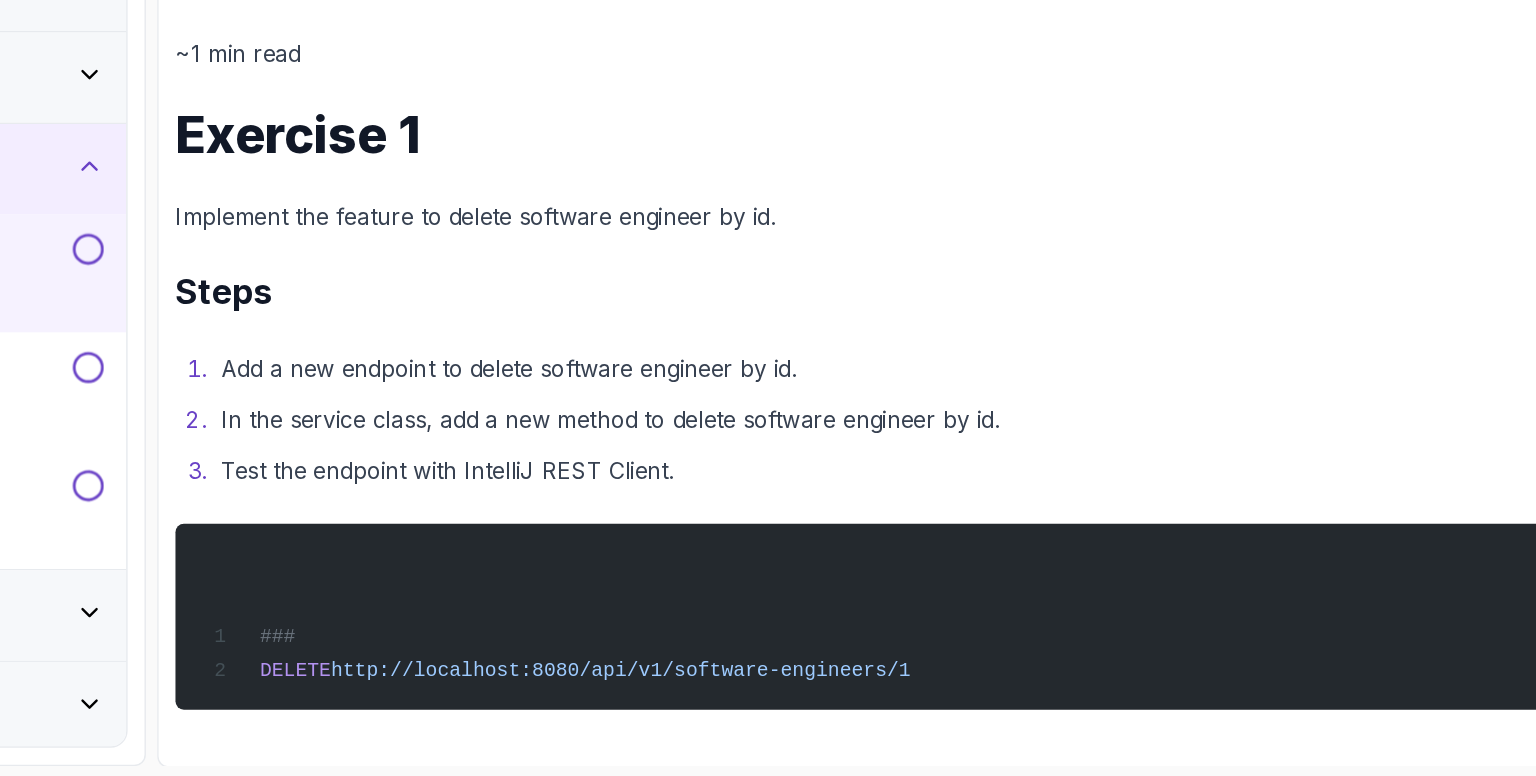 drag, startPoint x: 969, startPoint y: 699, endPoint x: 542, endPoint y: 700, distance: 427.00116 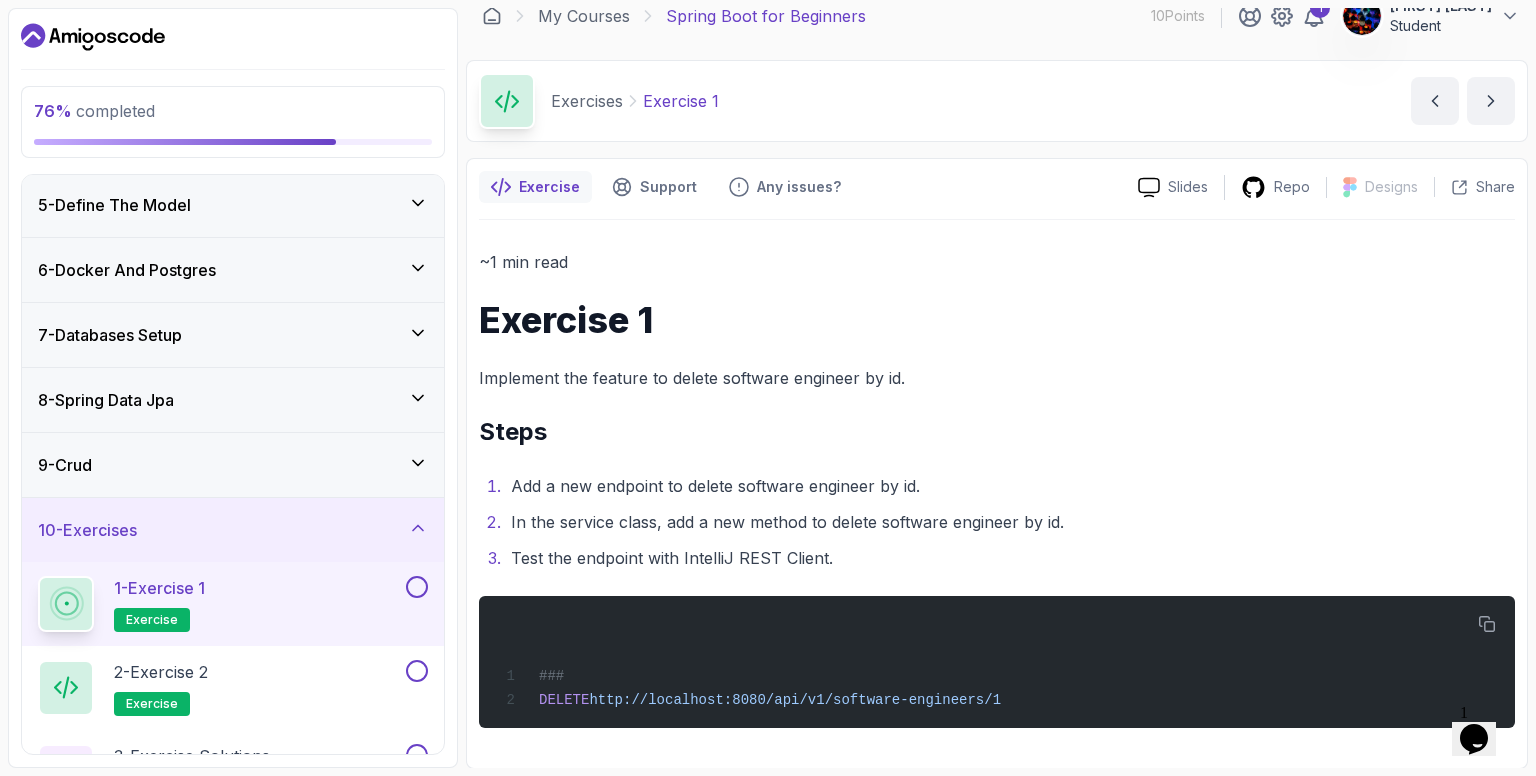 scroll, scrollTop: 263, scrollLeft: 0, axis: vertical 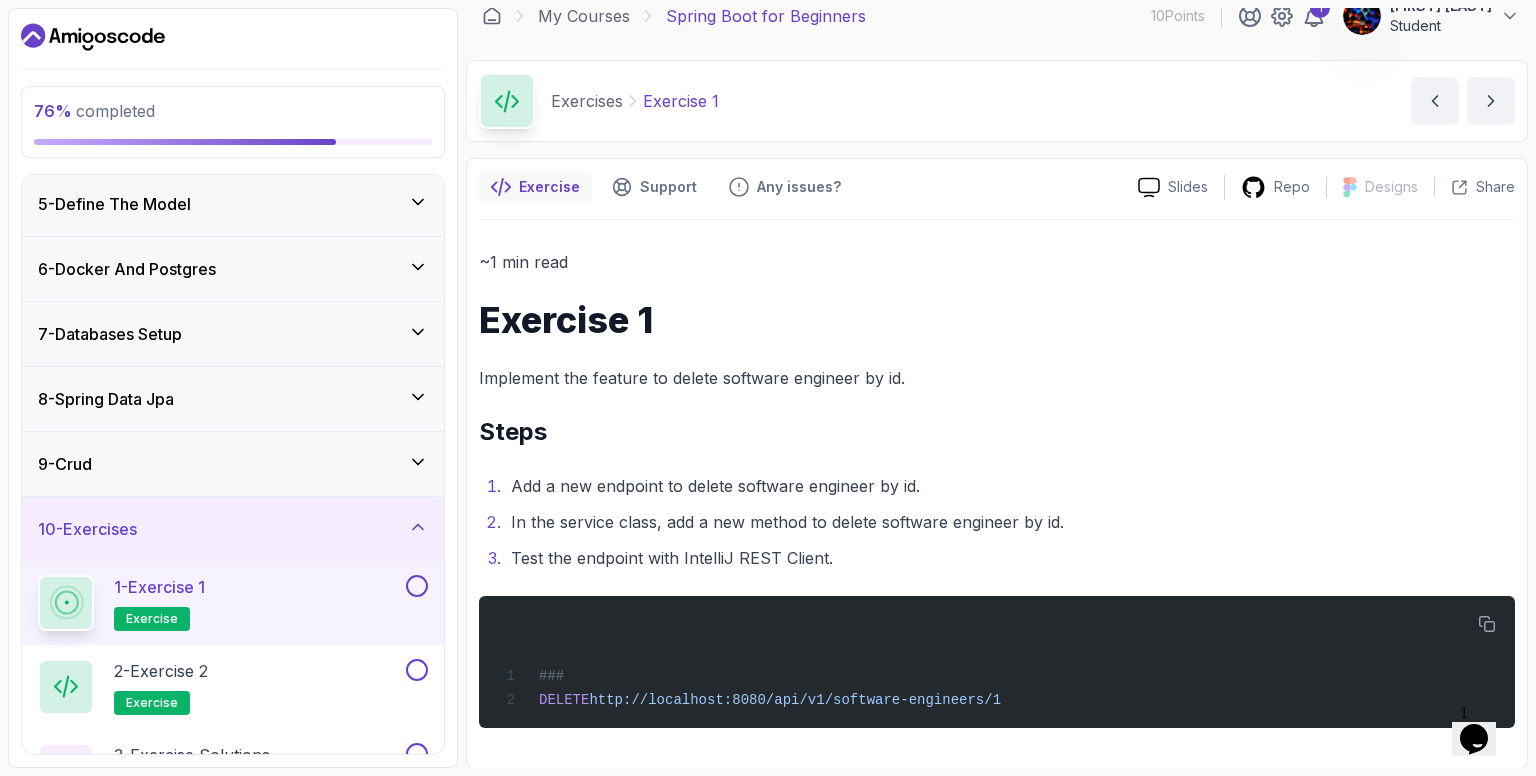 click on "7  -  Databases Setup" at bounding box center [233, 334] 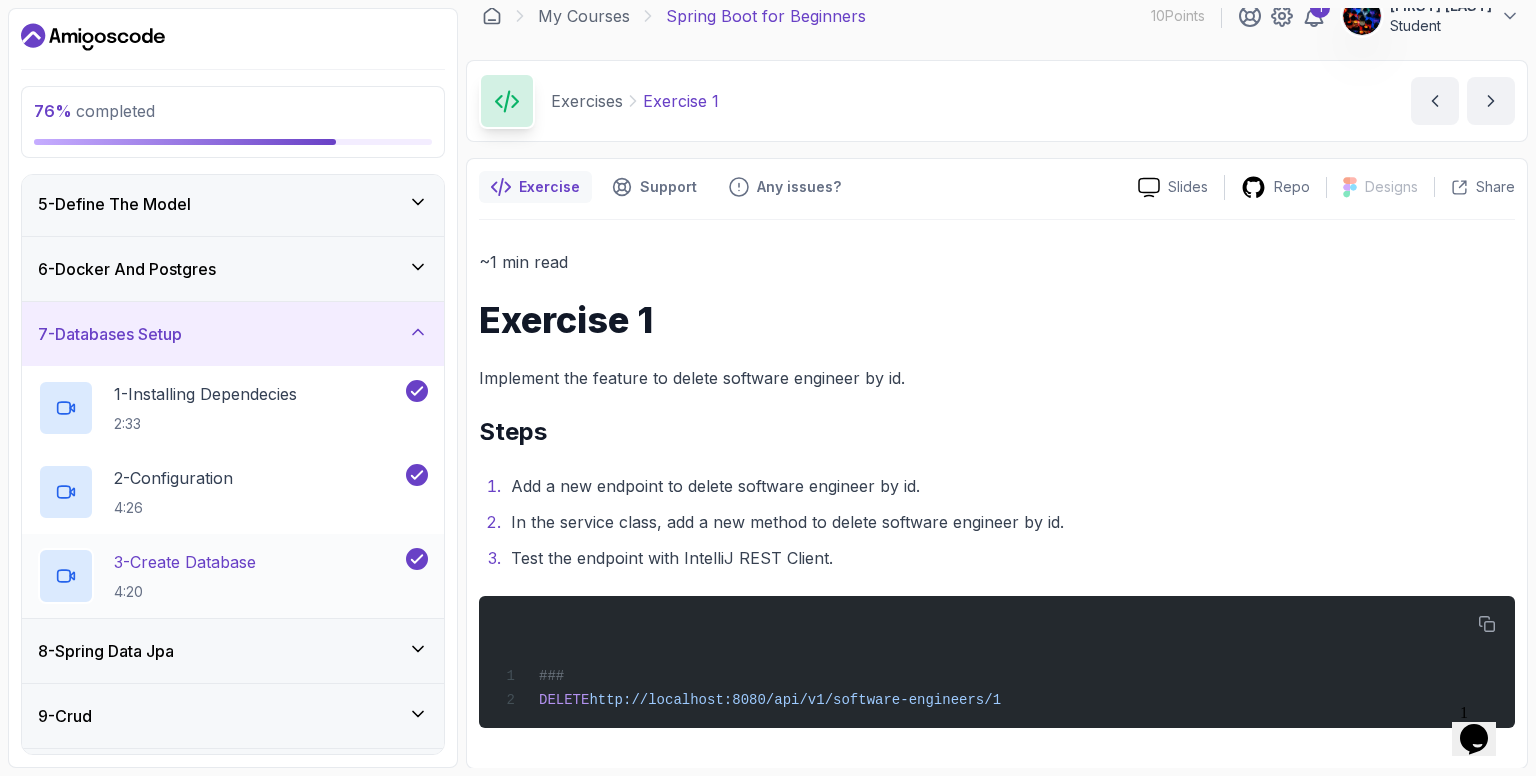 click on "3  -  Create Database 4:20" at bounding box center [220, 576] 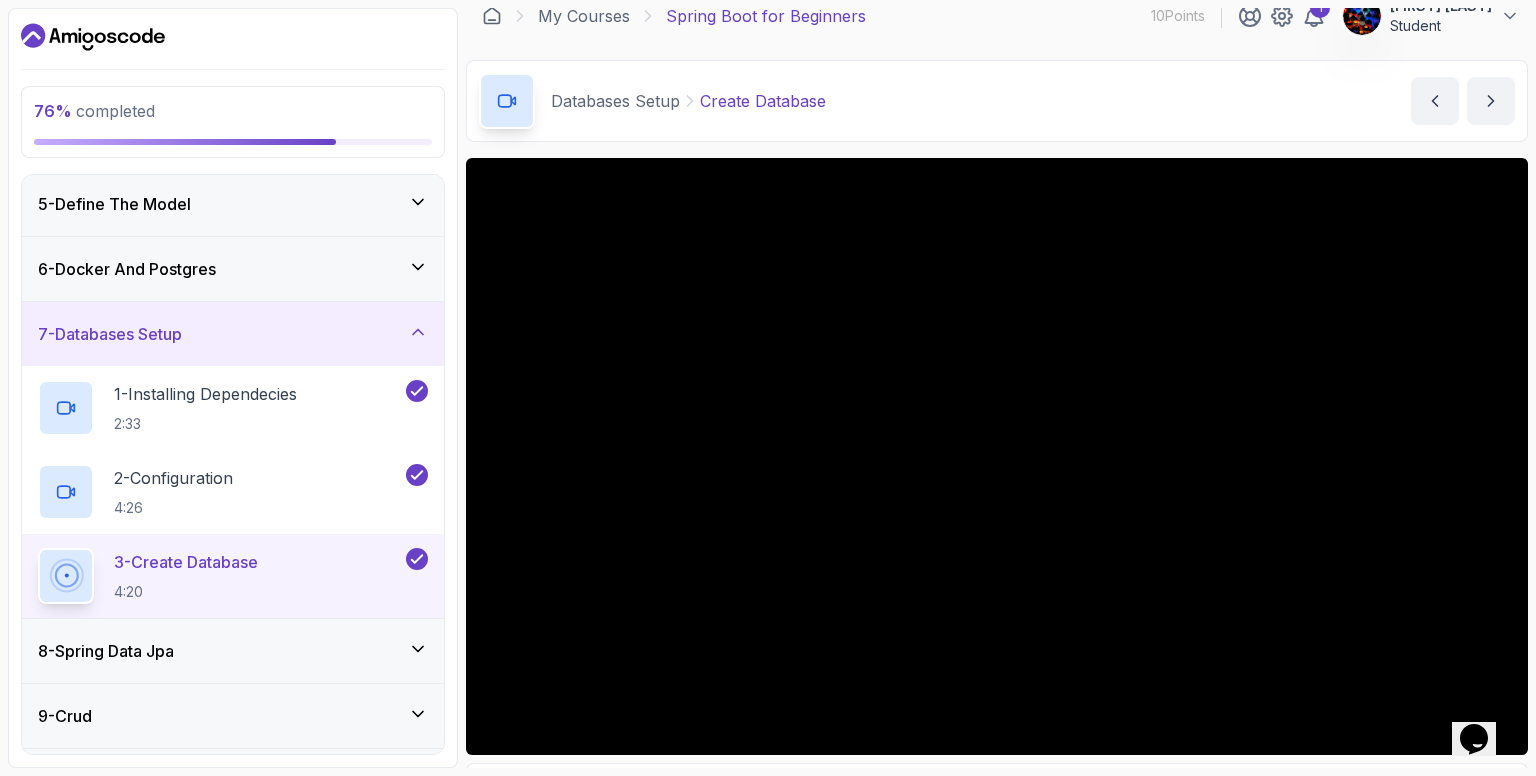 type 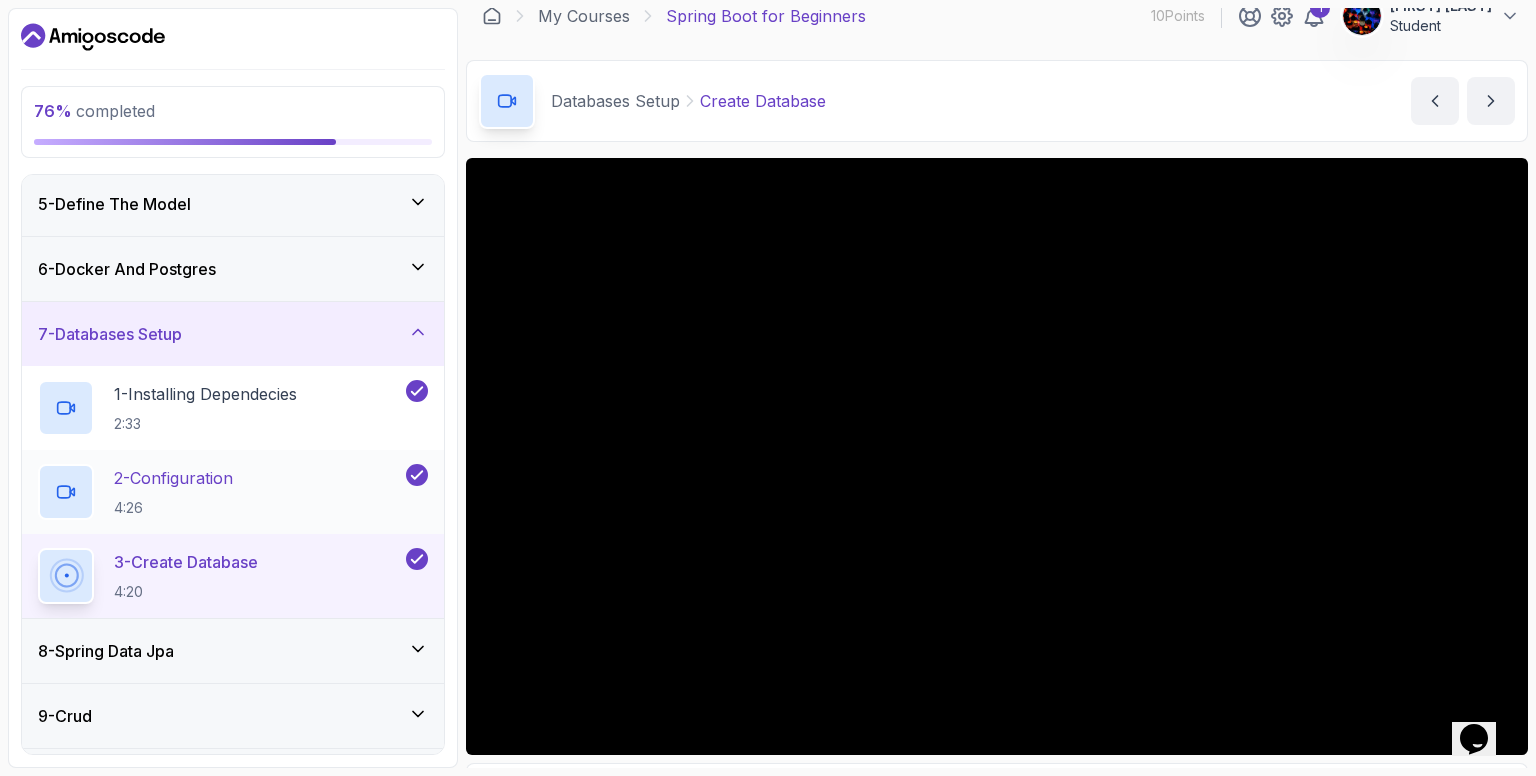 scroll, scrollTop: 448, scrollLeft: 0, axis: vertical 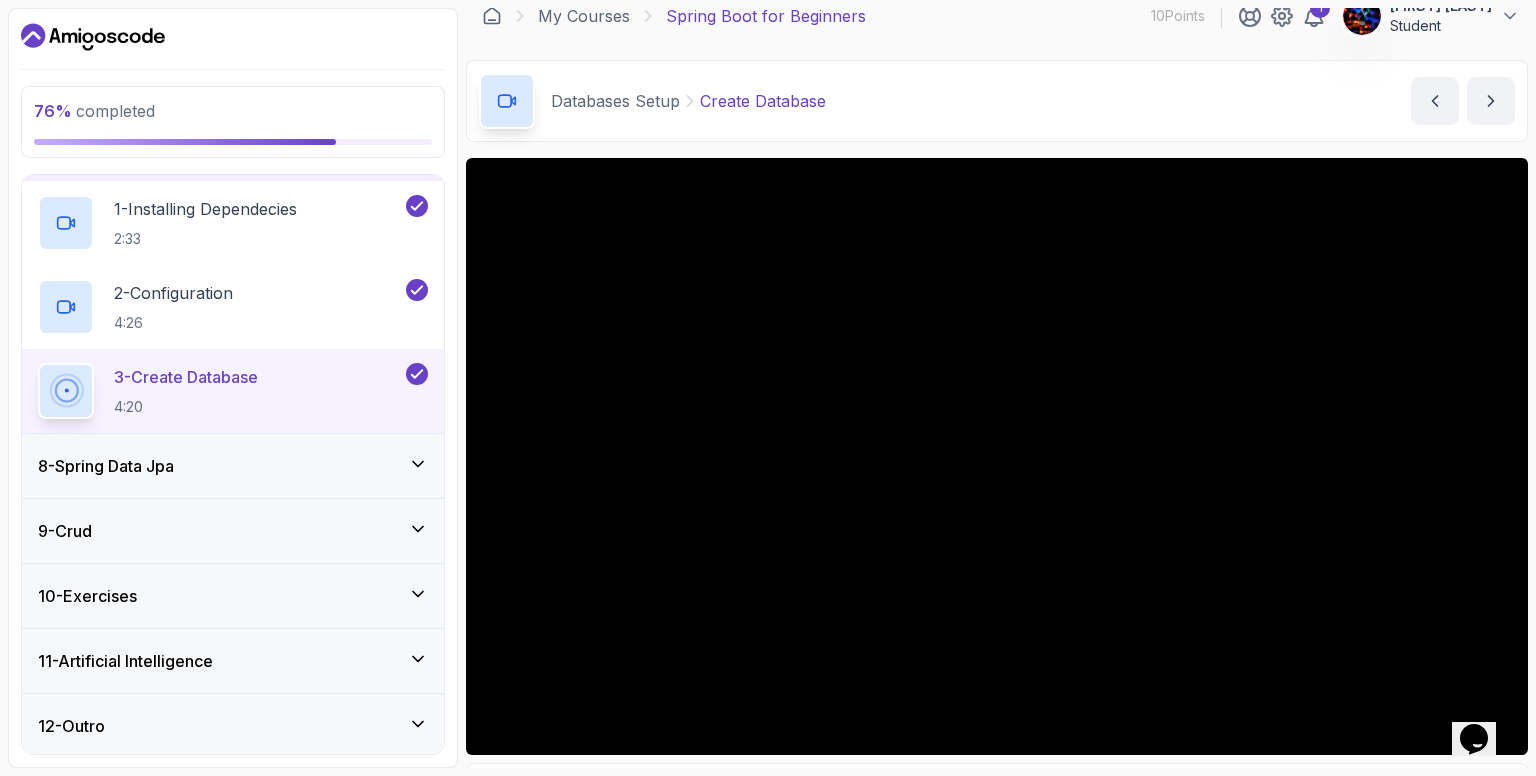 click on "8  -  Spring Data Jpa" at bounding box center [233, 466] 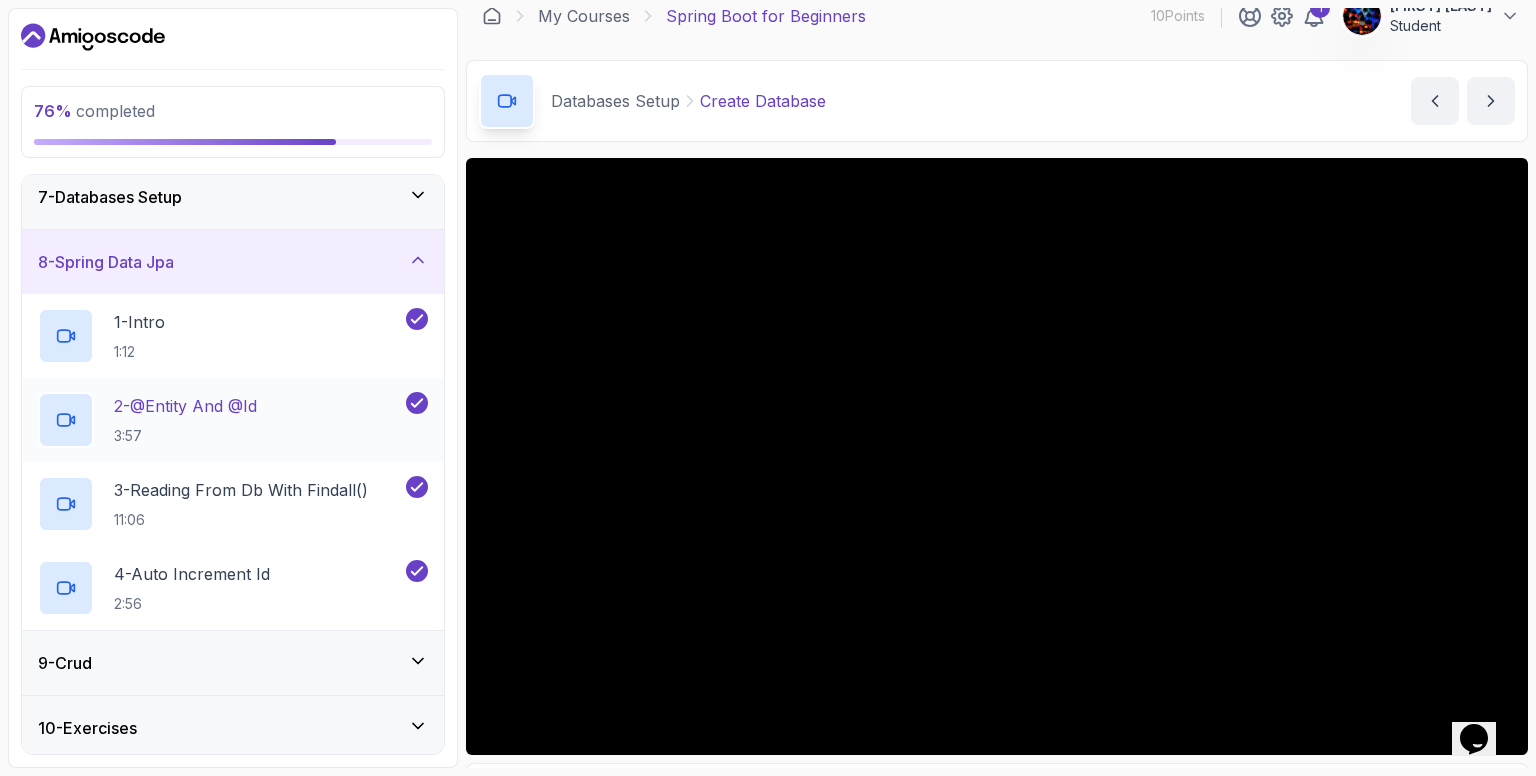 scroll, scrollTop: 400, scrollLeft: 0, axis: vertical 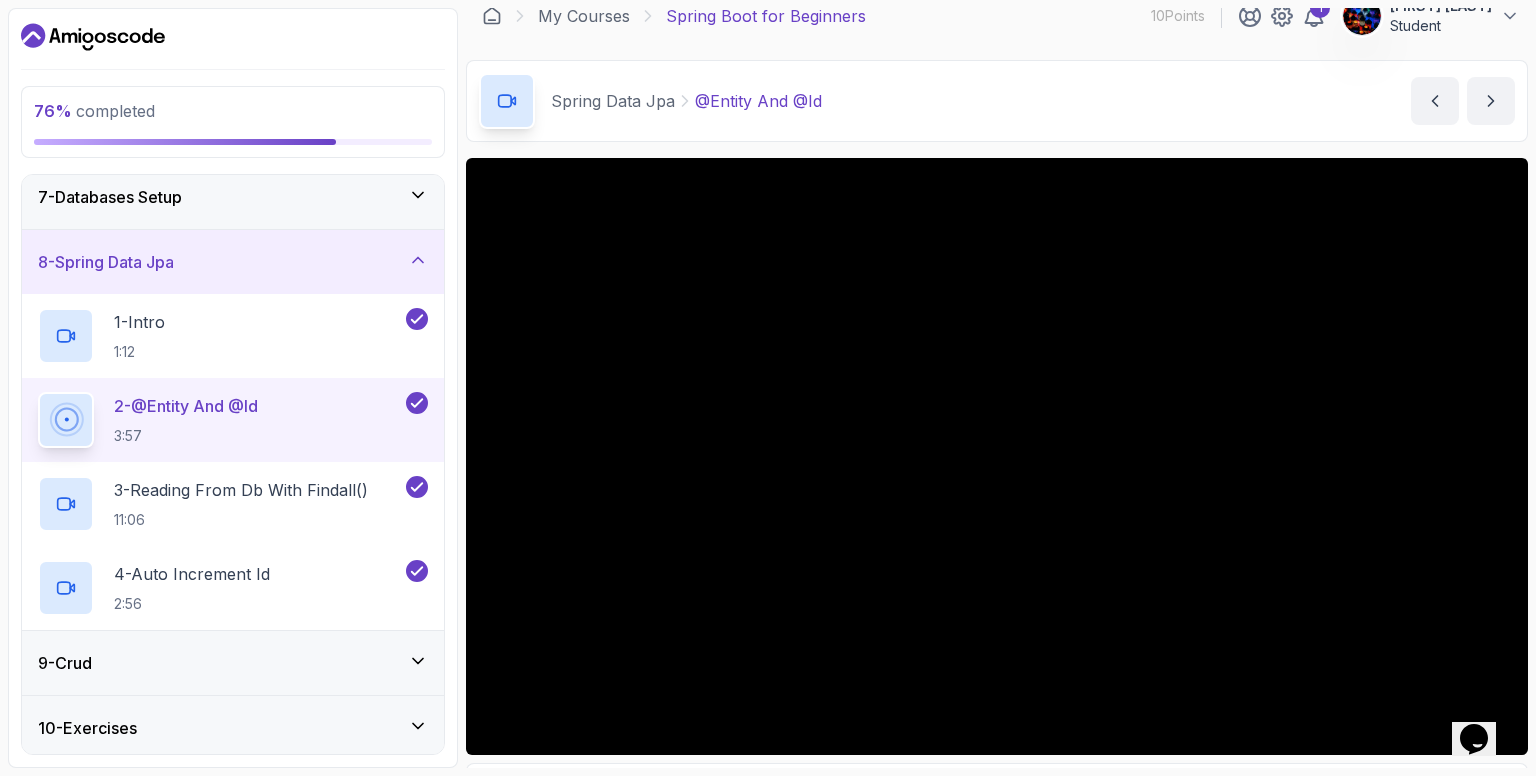 type 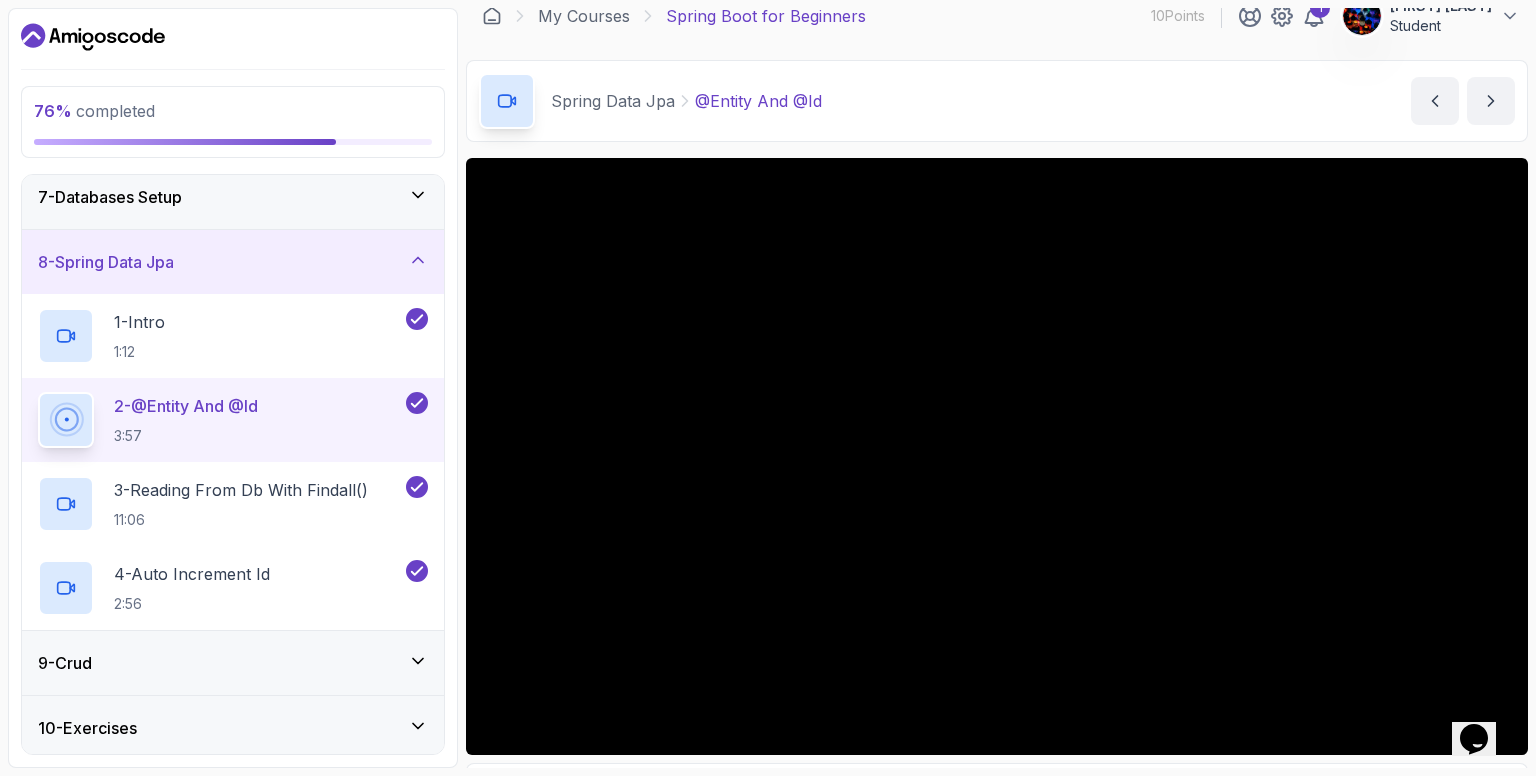click on "2  -  @Entity And @Id 3:57" at bounding box center [233, 420] 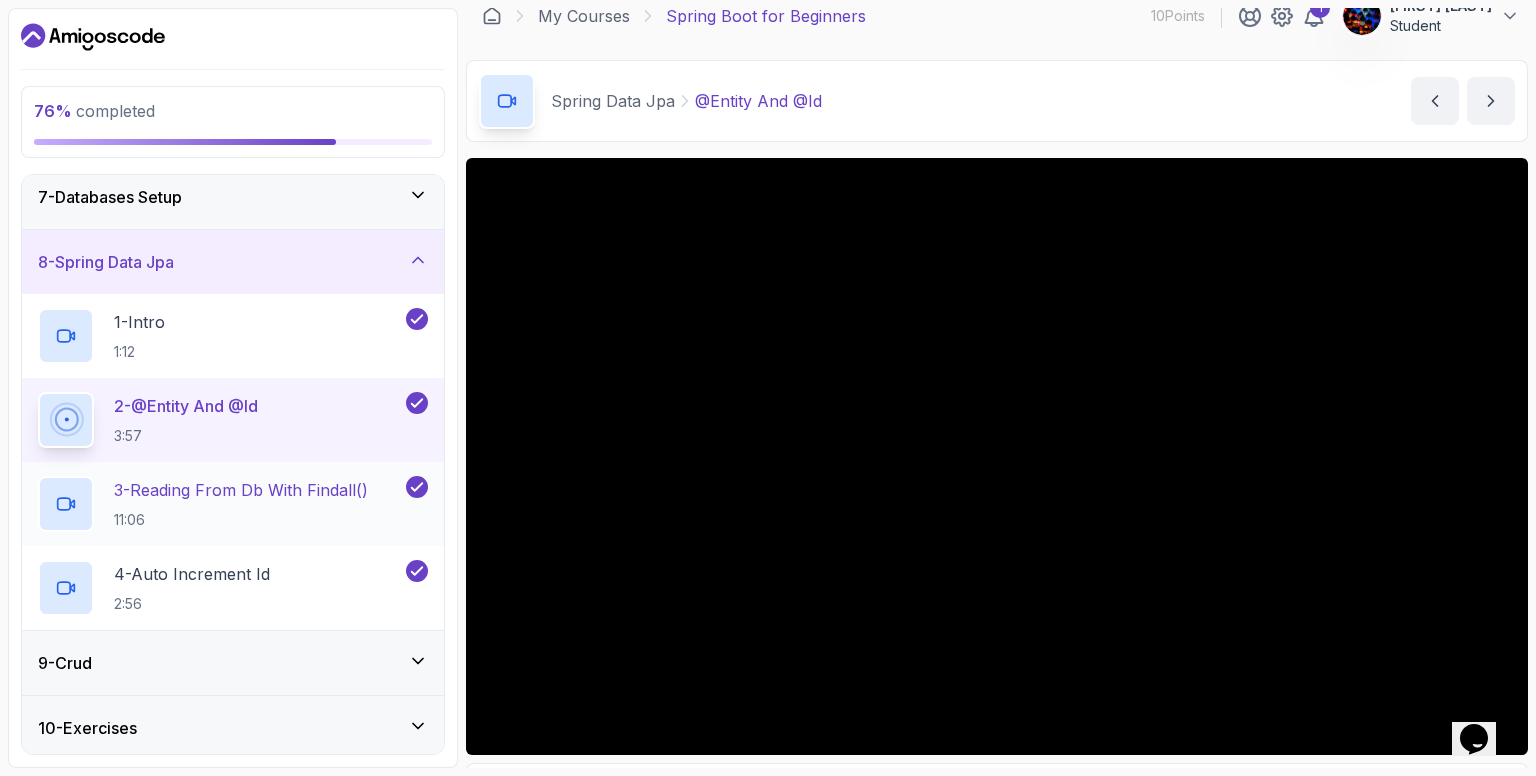 click on "3  -  Reading From Db With Findall() 11:06" at bounding box center [241, 504] 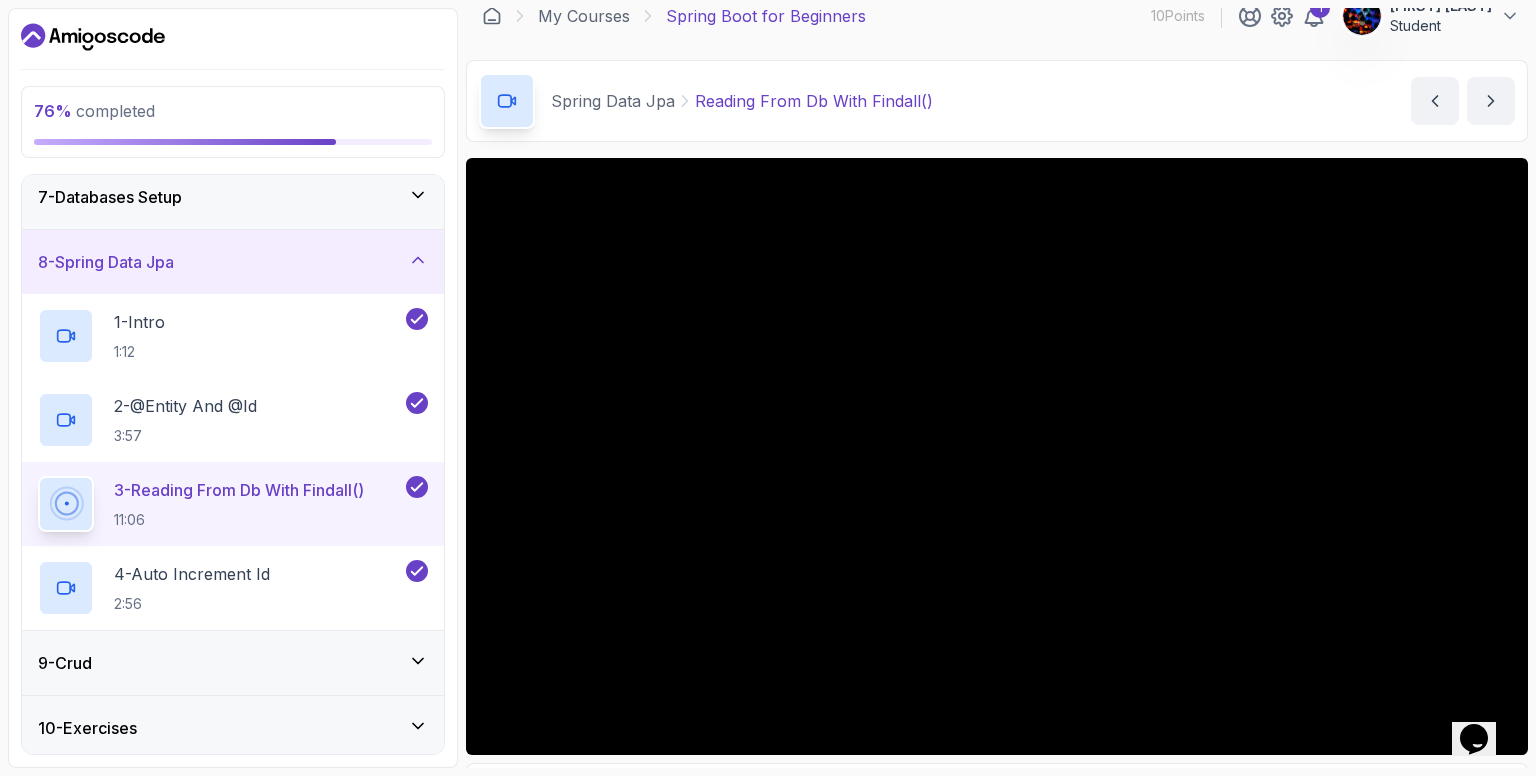 type 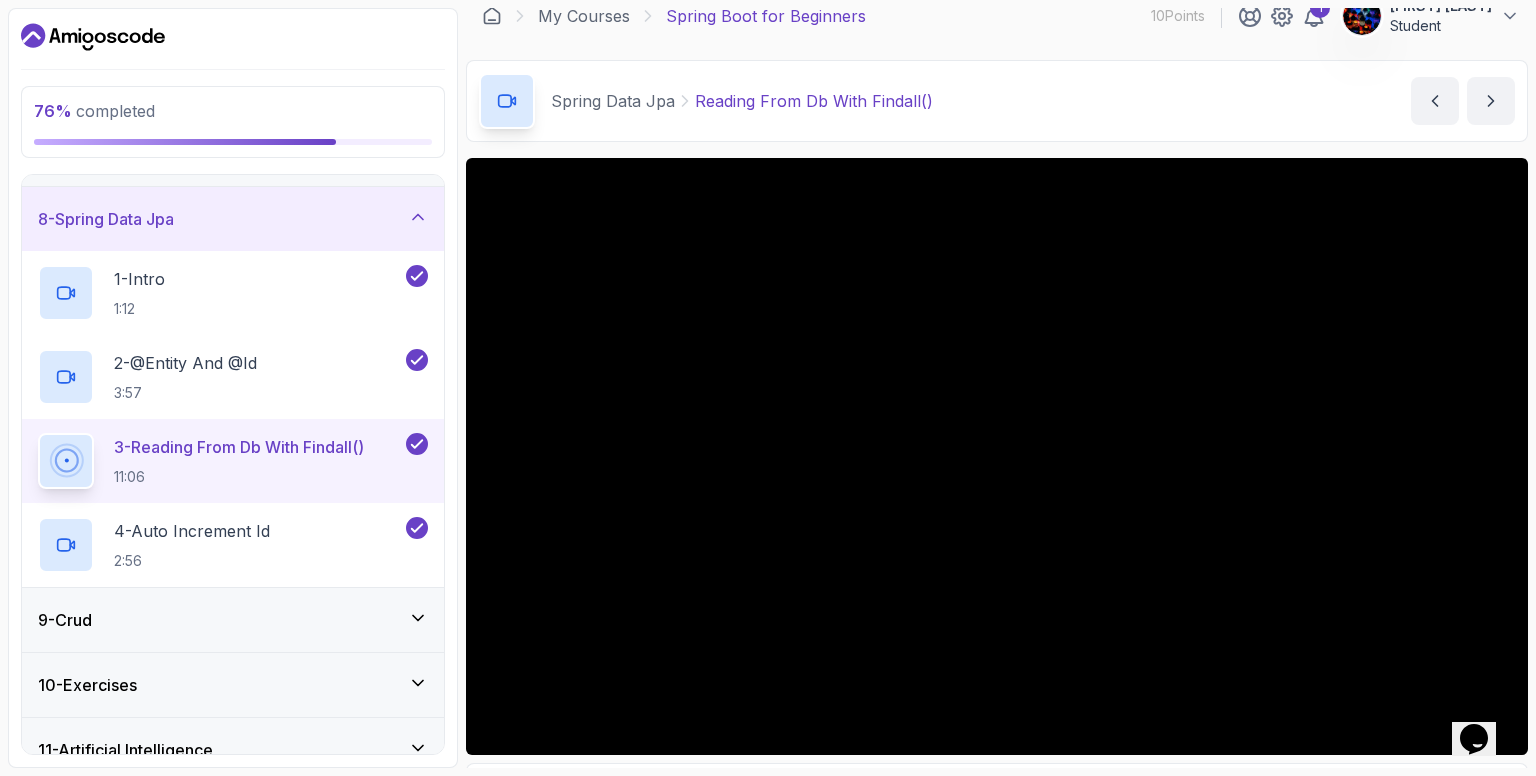 click on "8  -  Spring Data Jpa" at bounding box center [106, 219] 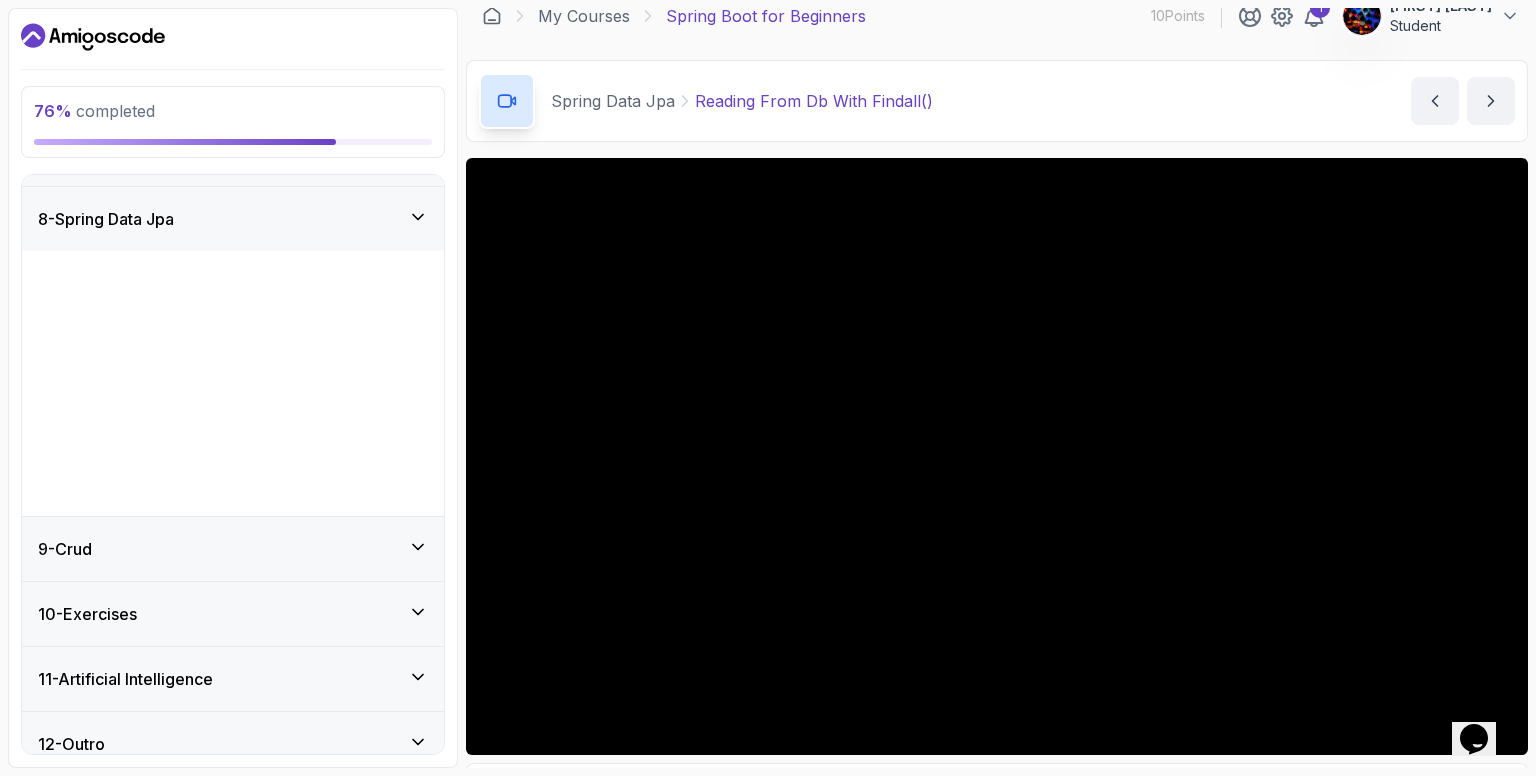 scroll, scrollTop: 196, scrollLeft: 0, axis: vertical 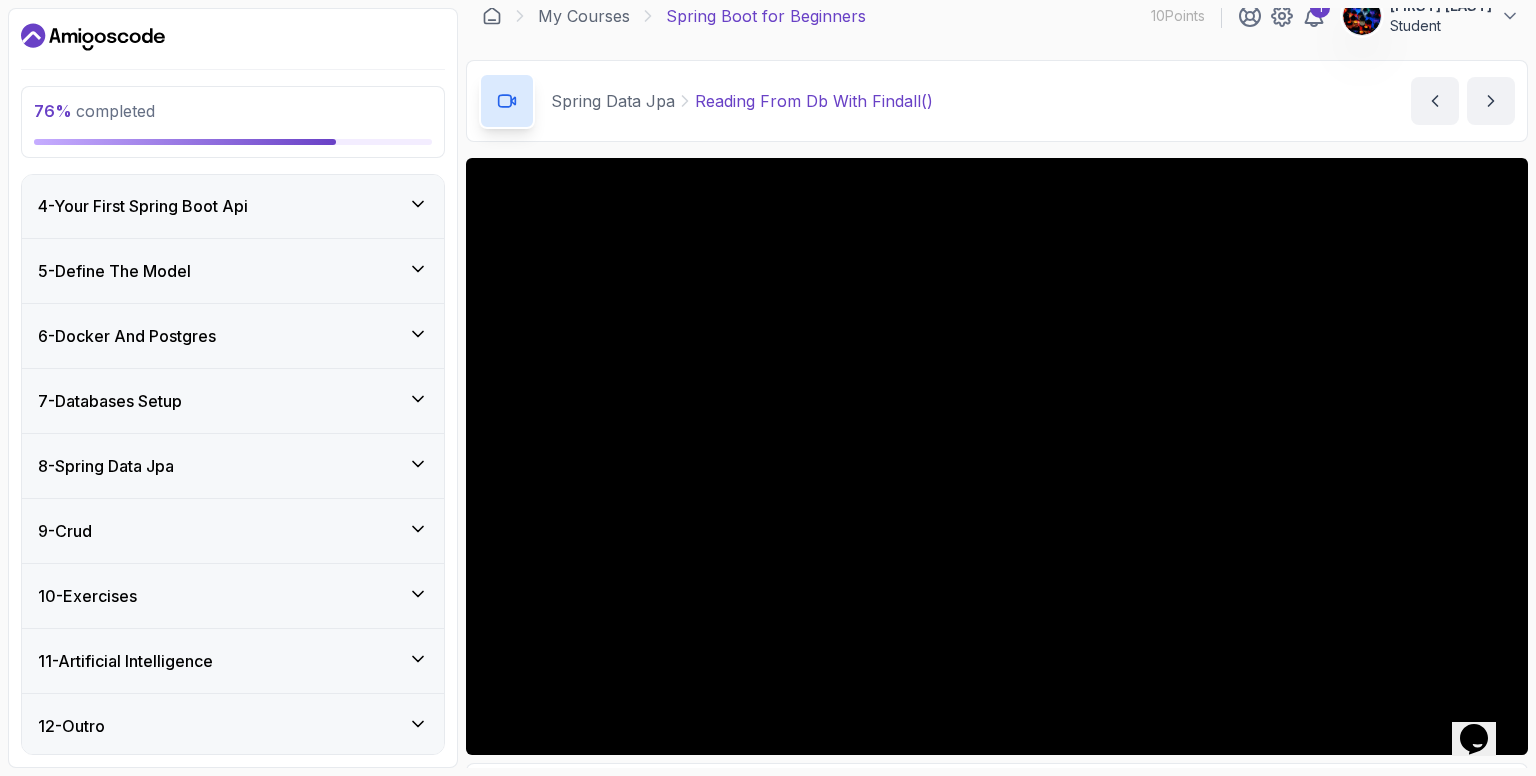click on "9  -  Crud" at bounding box center (233, 531) 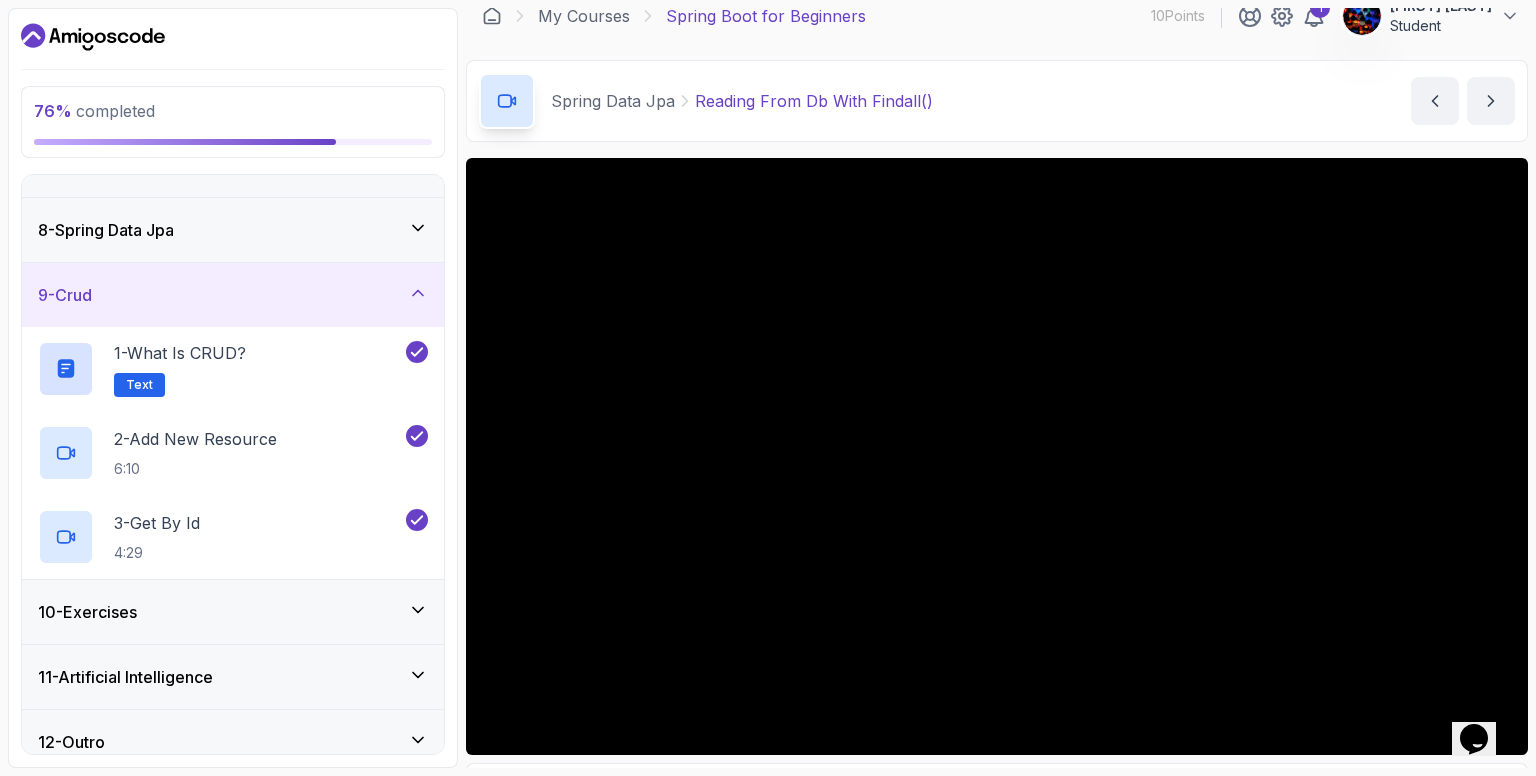 scroll, scrollTop: 448, scrollLeft: 0, axis: vertical 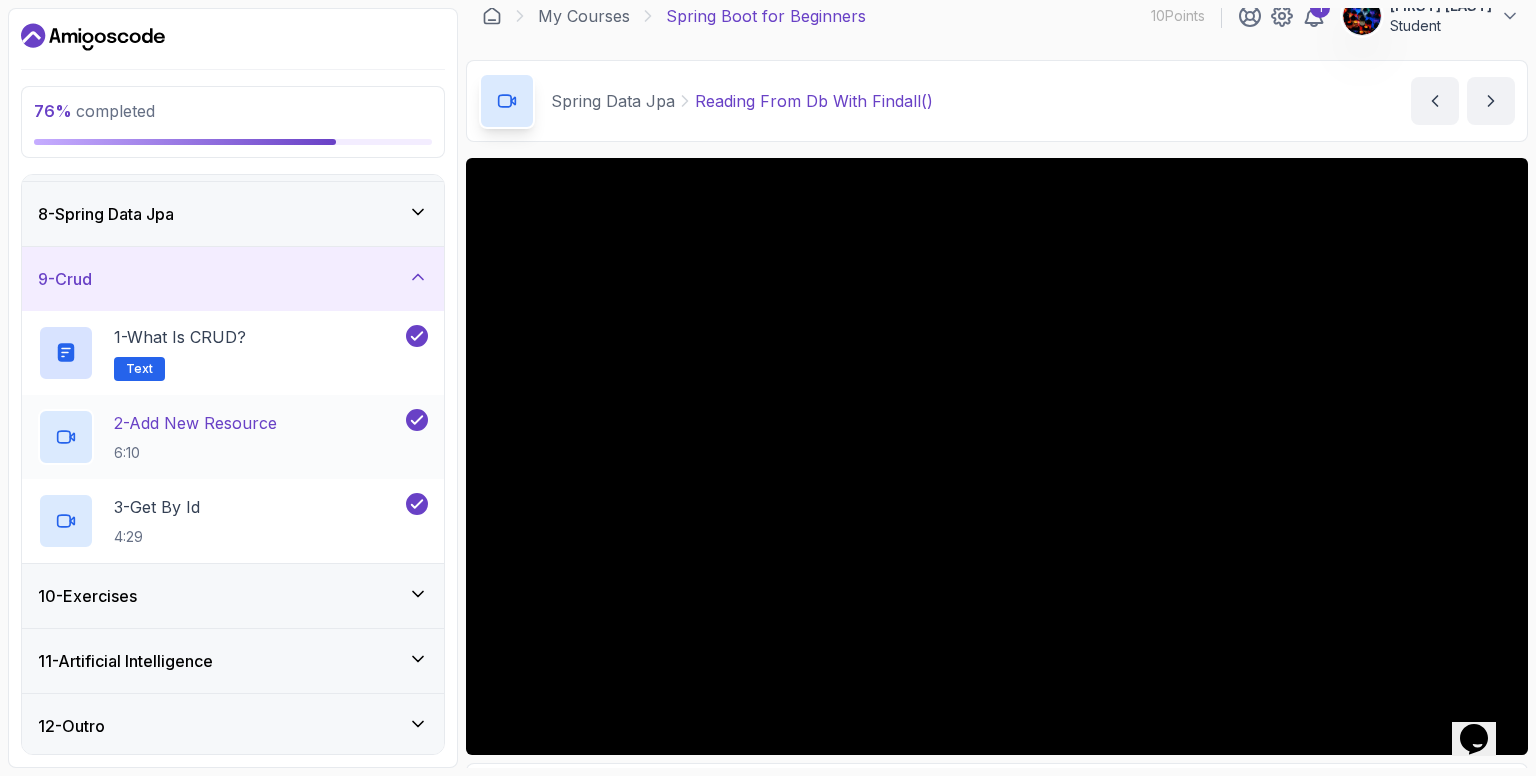 click on "2  -  Add New Resource 6:10" at bounding box center (220, 437) 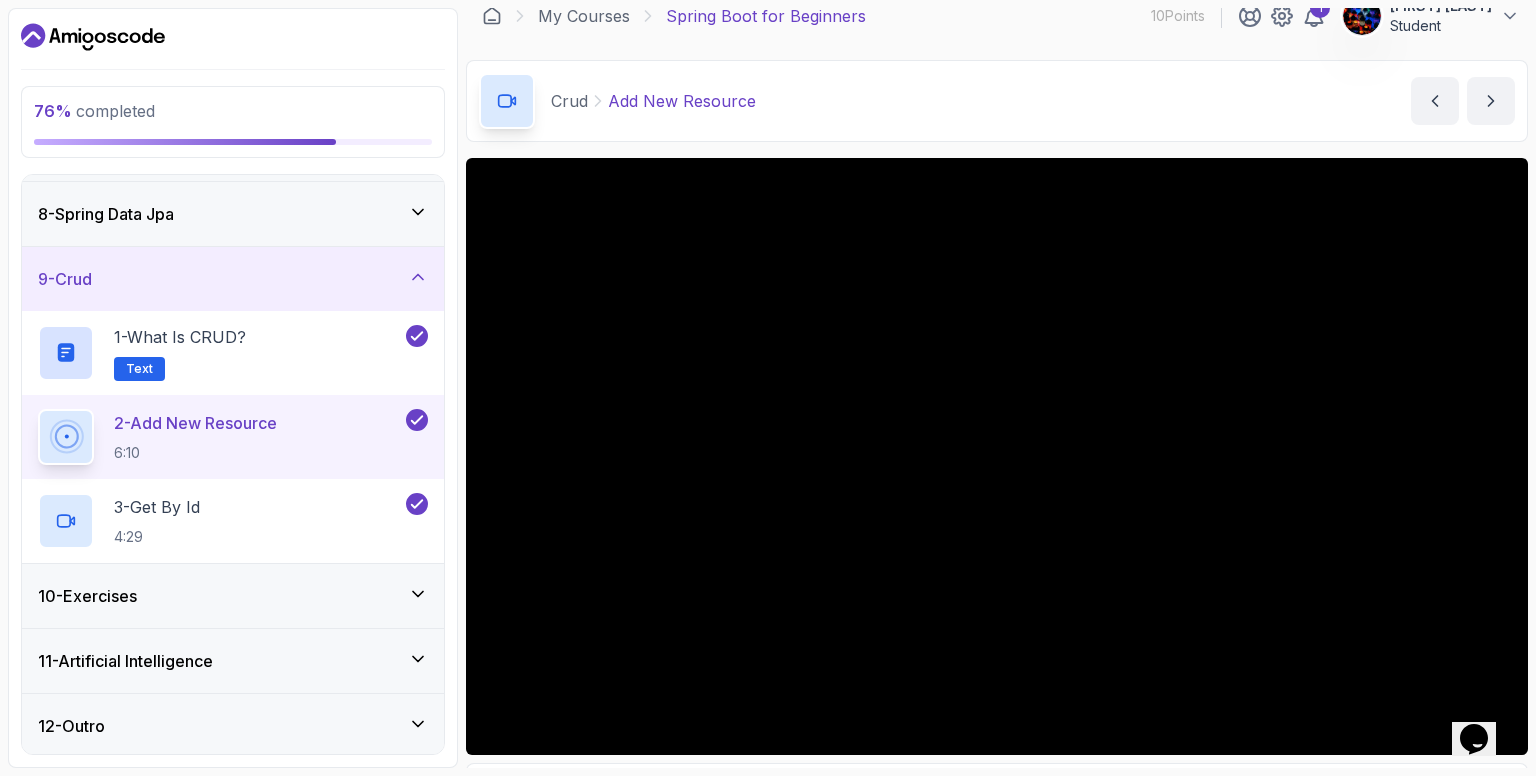 type 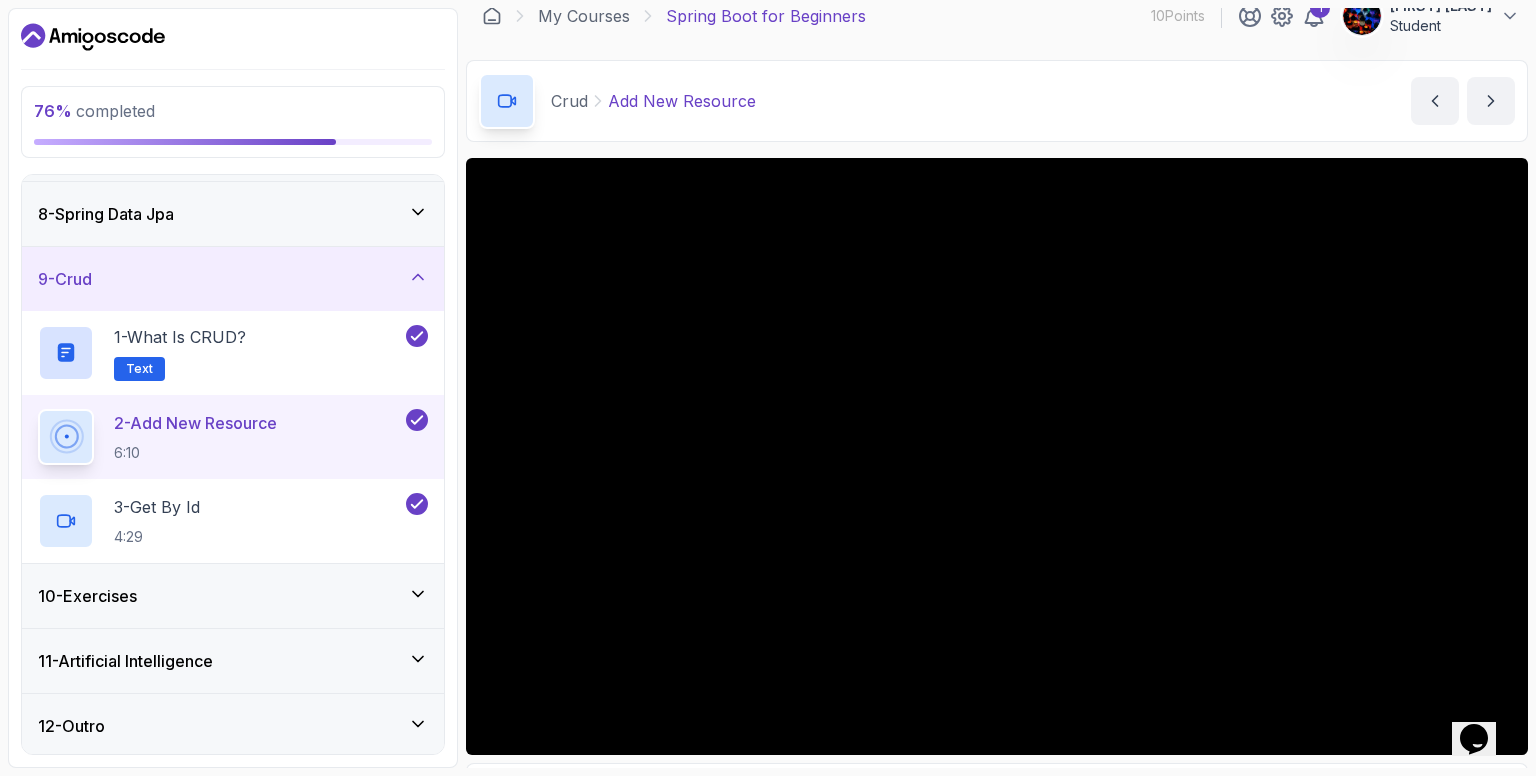 click on "2  -  Add New Resource 6:10" at bounding box center (233, 437) 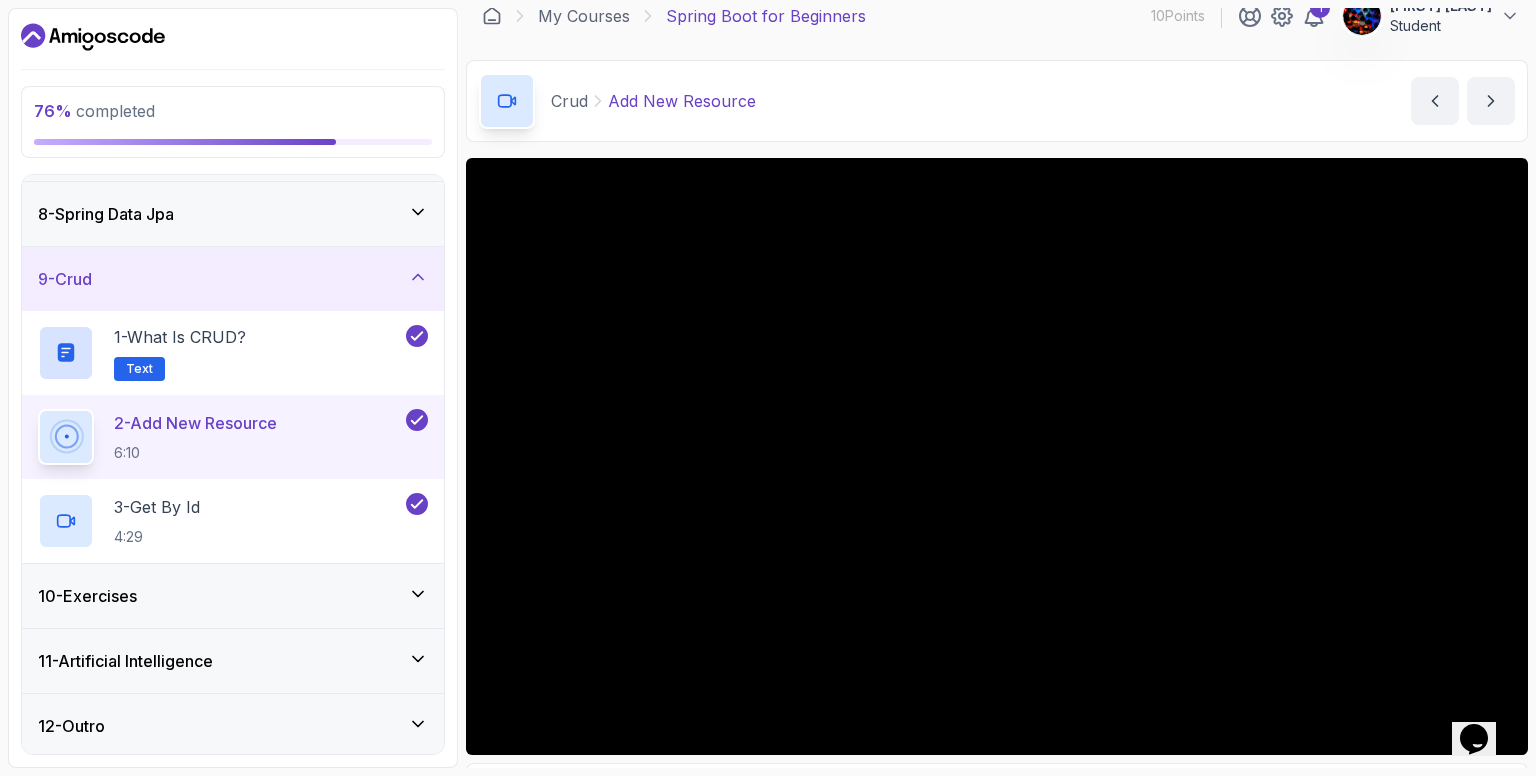 click on "2  -  Add New Resource 6:10" at bounding box center [233, 437] 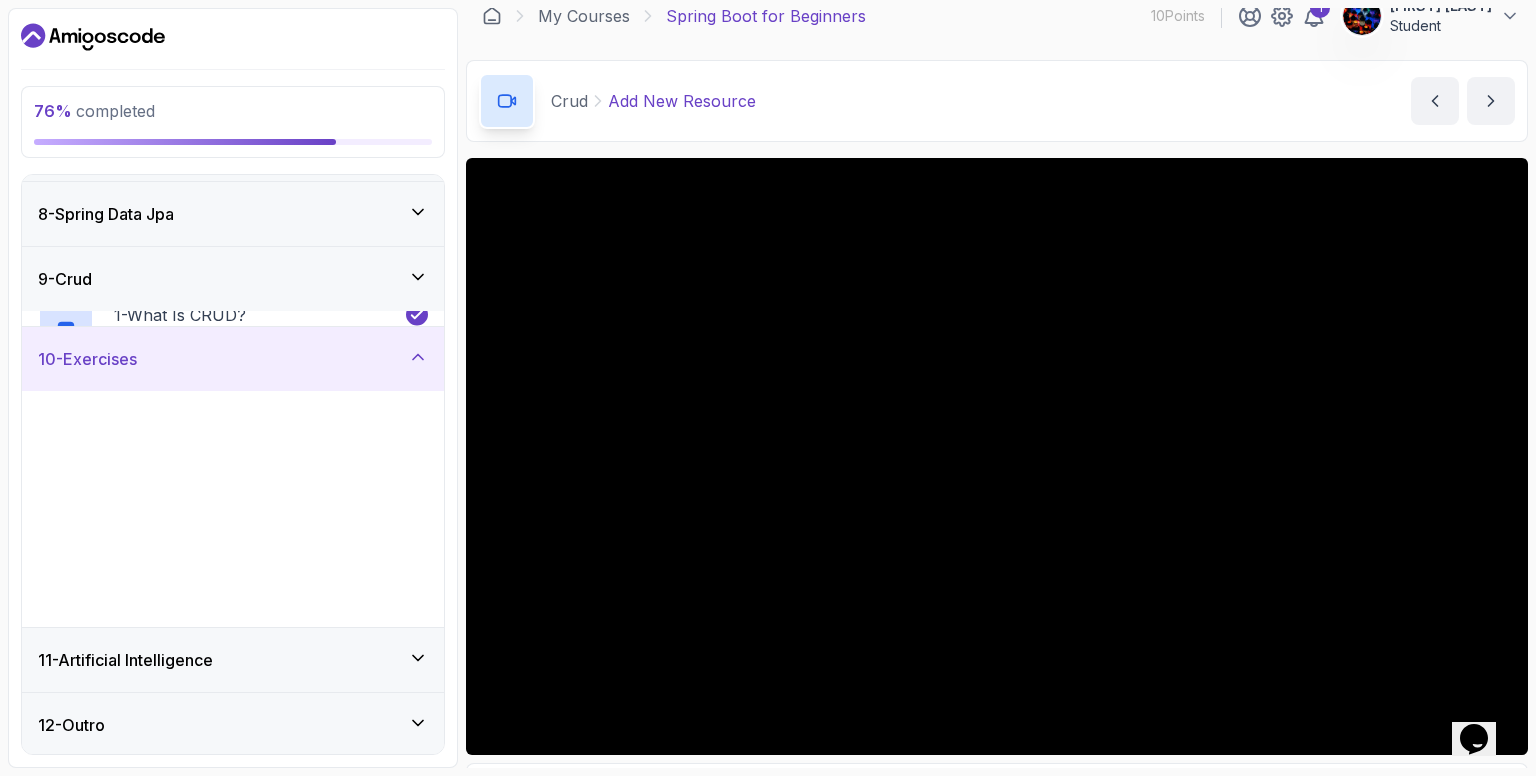 scroll, scrollTop: 448, scrollLeft: 0, axis: vertical 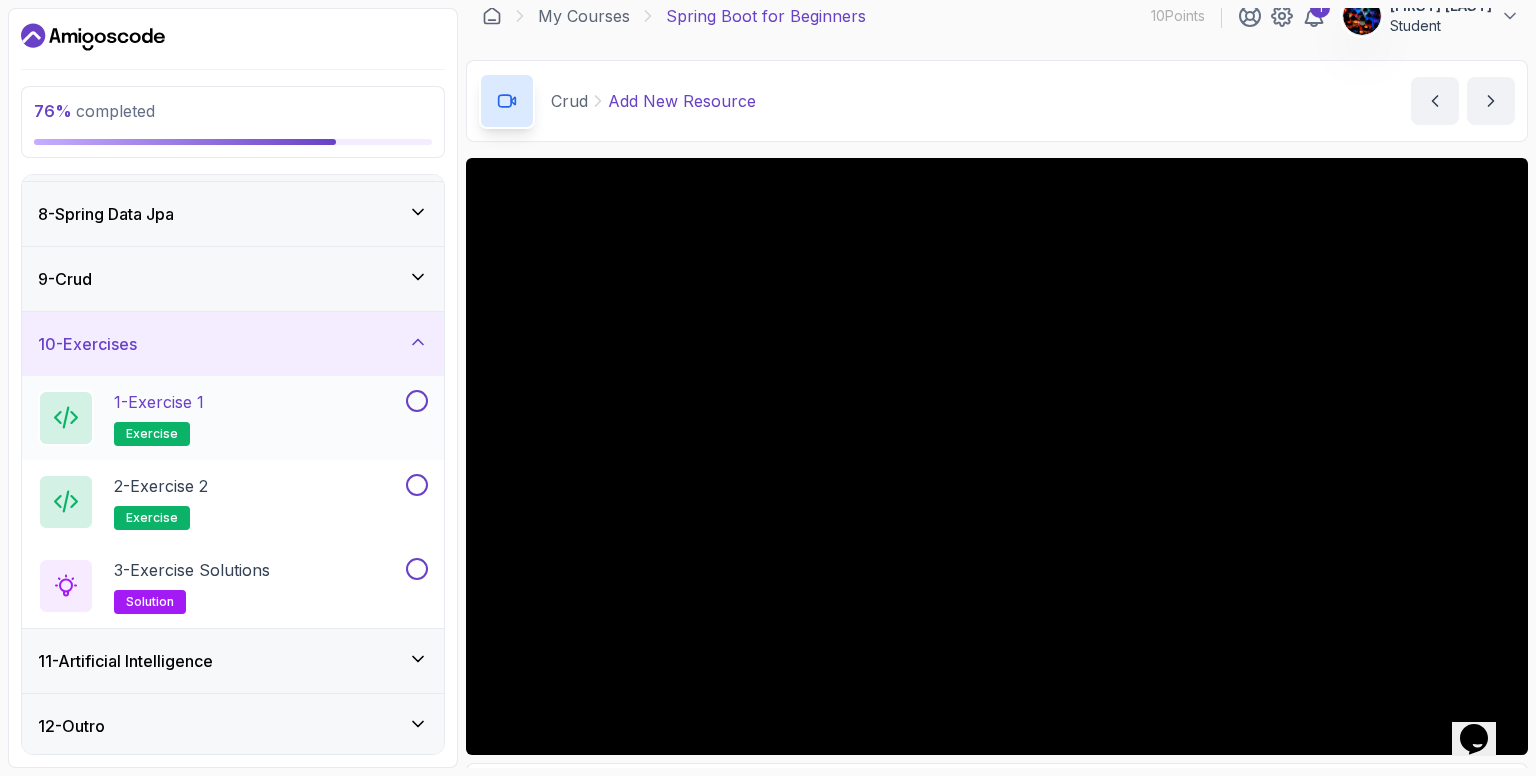 click on "1  -  Exercise 1 exercise" at bounding box center (220, 418) 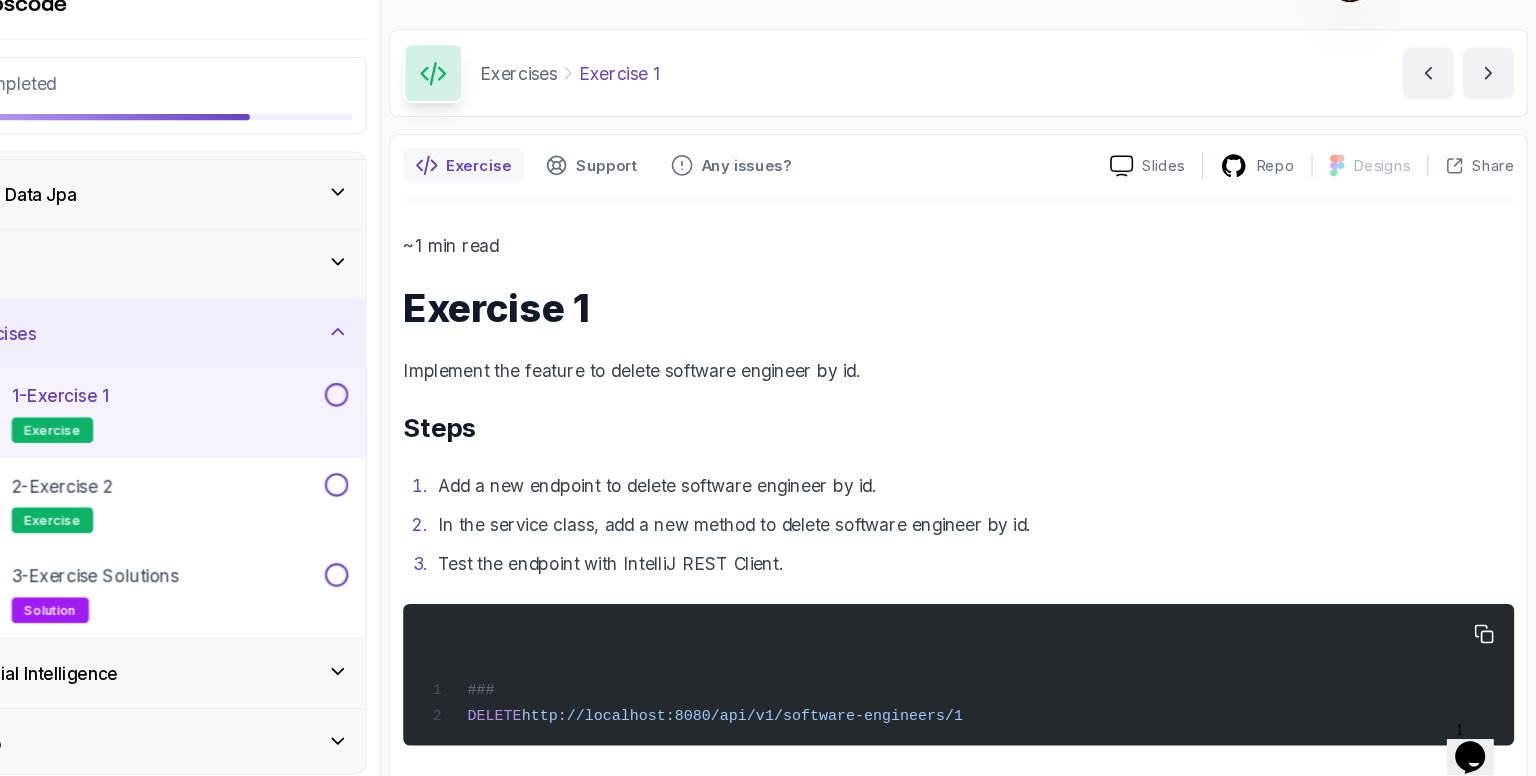 scroll, scrollTop: 0, scrollLeft: 0, axis: both 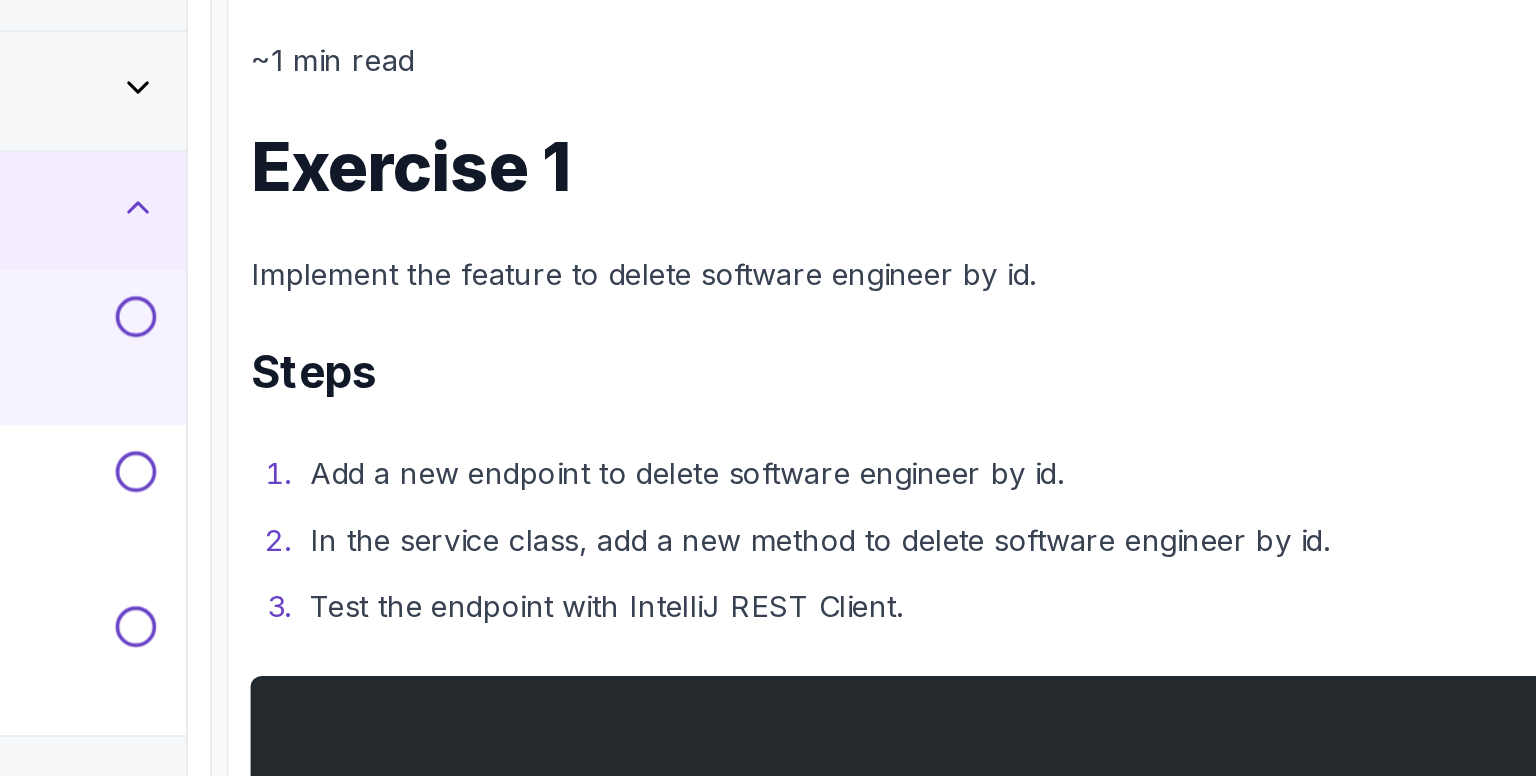 type 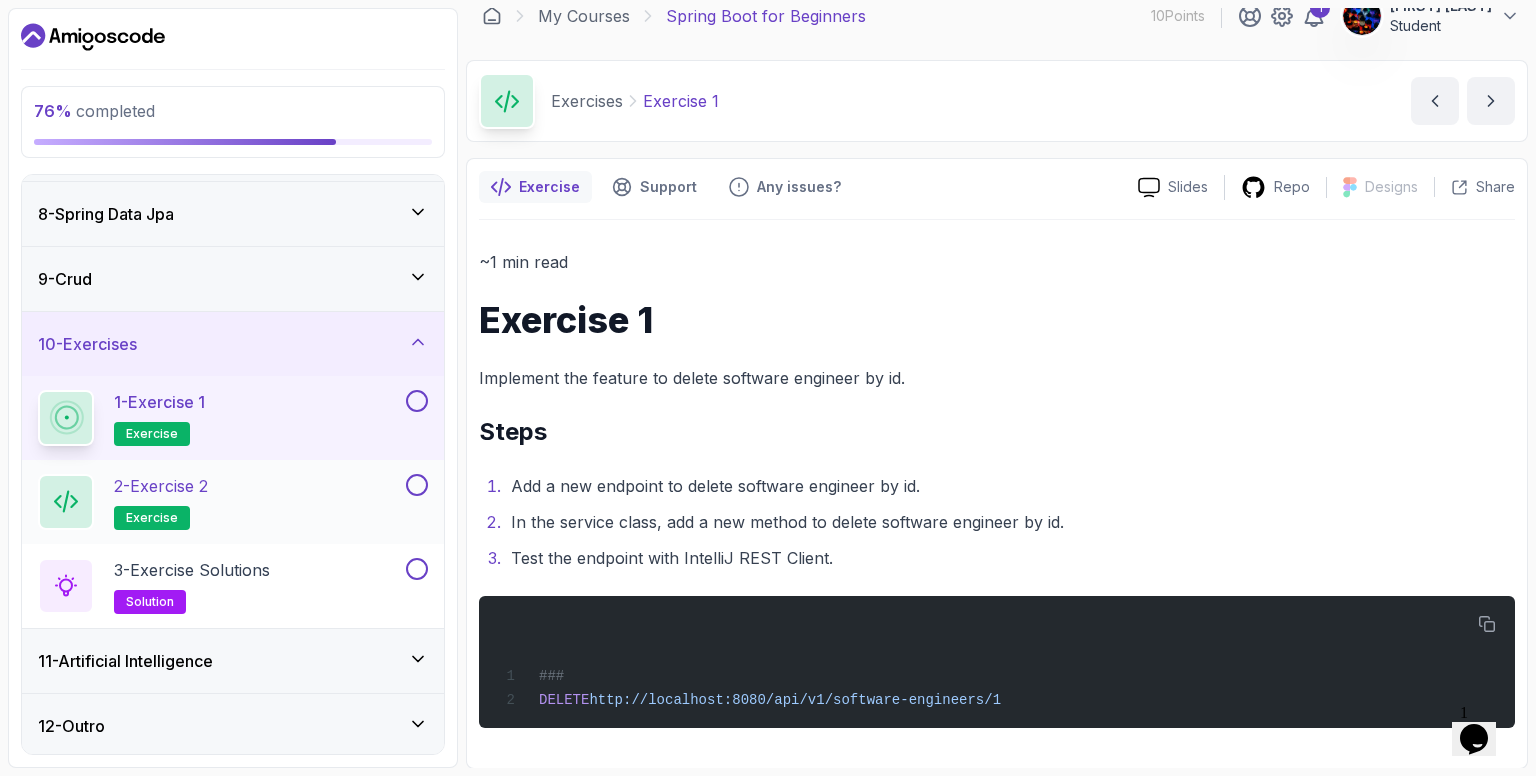 click on "2  -  Exercise 2 exercise" at bounding box center [161, 502] 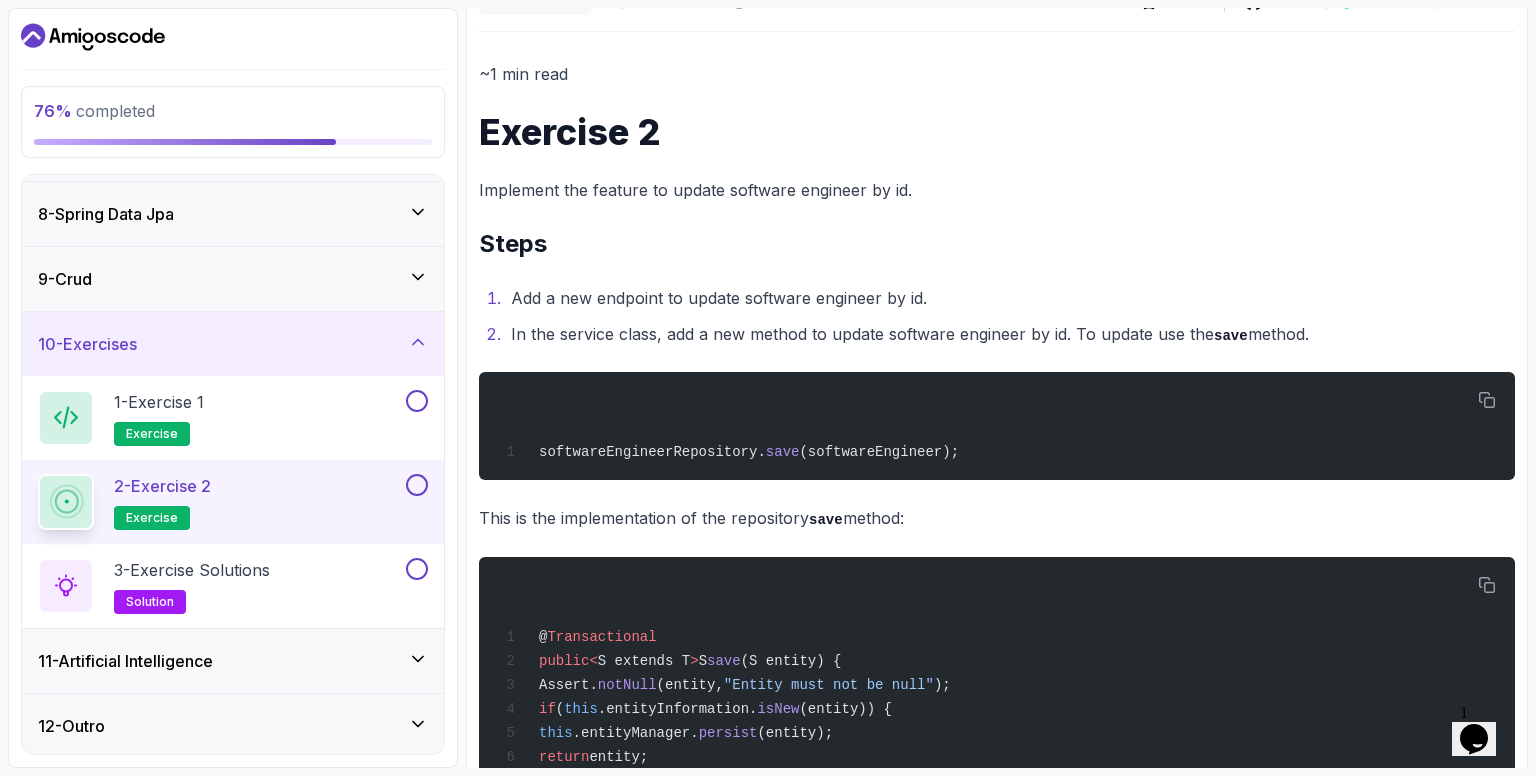 scroll, scrollTop: 212, scrollLeft: 0, axis: vertical 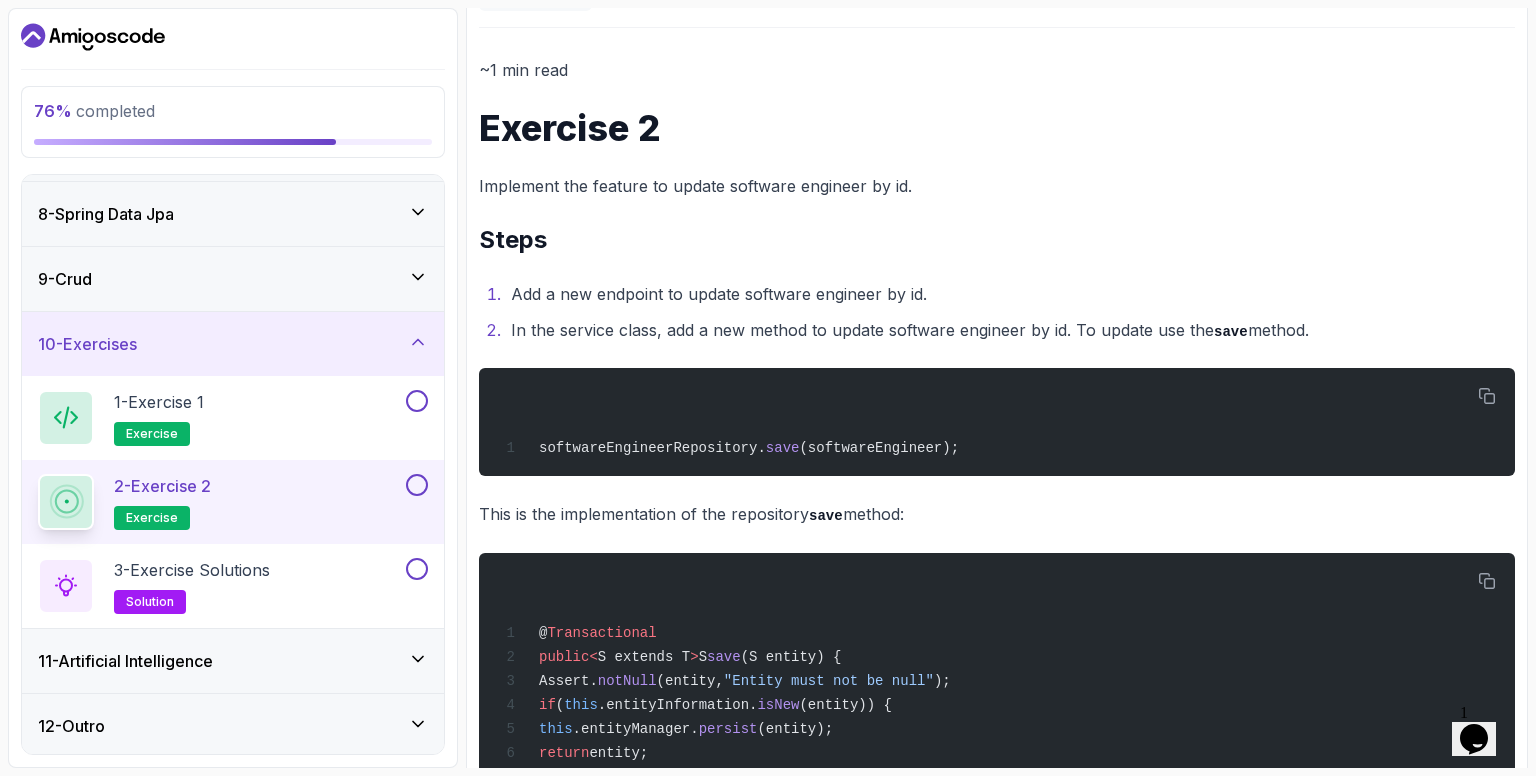 click on "11  -  Artificial Intelligence" at bounding box center [233, 661] 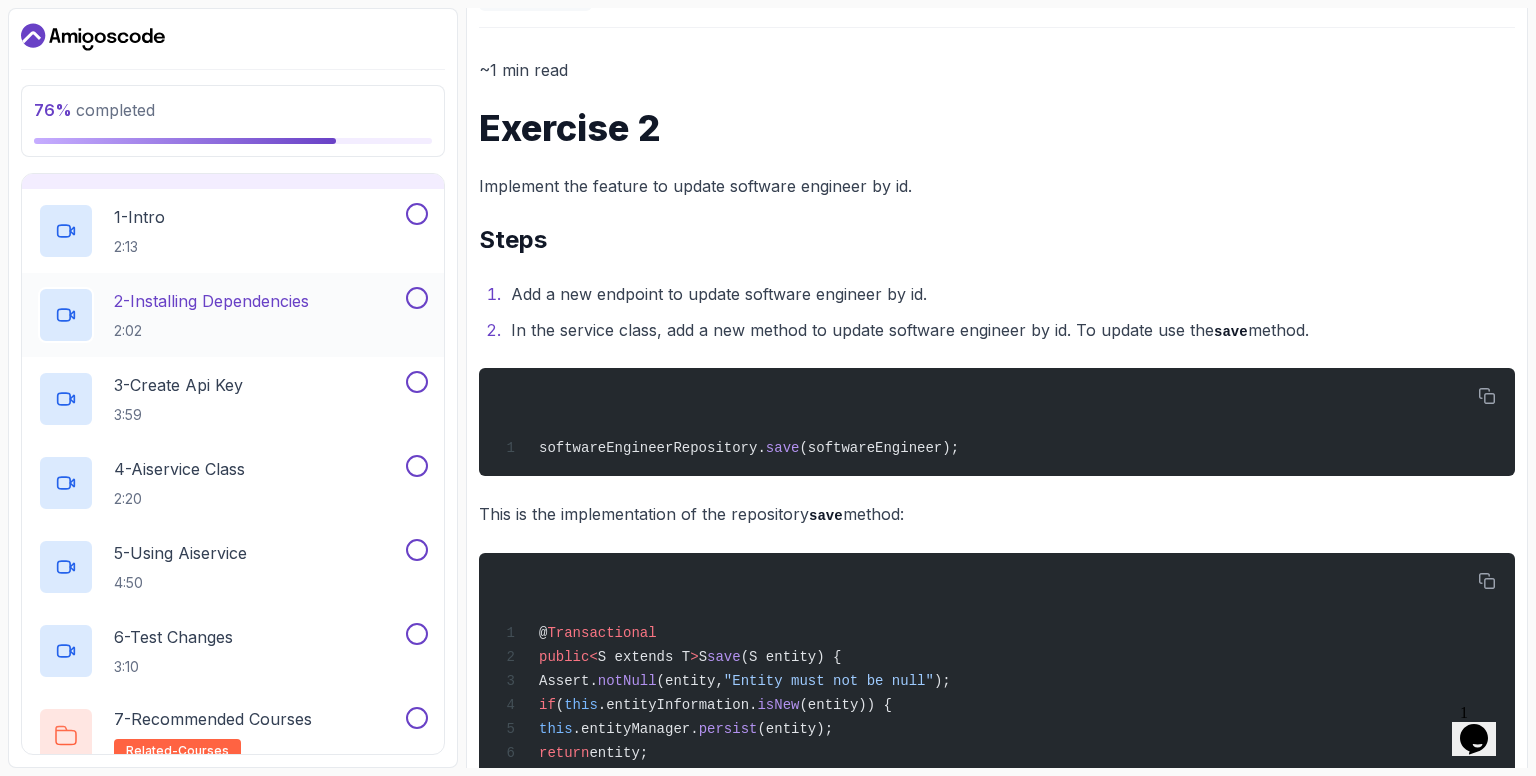 scroll, scrollTop: 784, scrollLeft: 0, axis: vertical 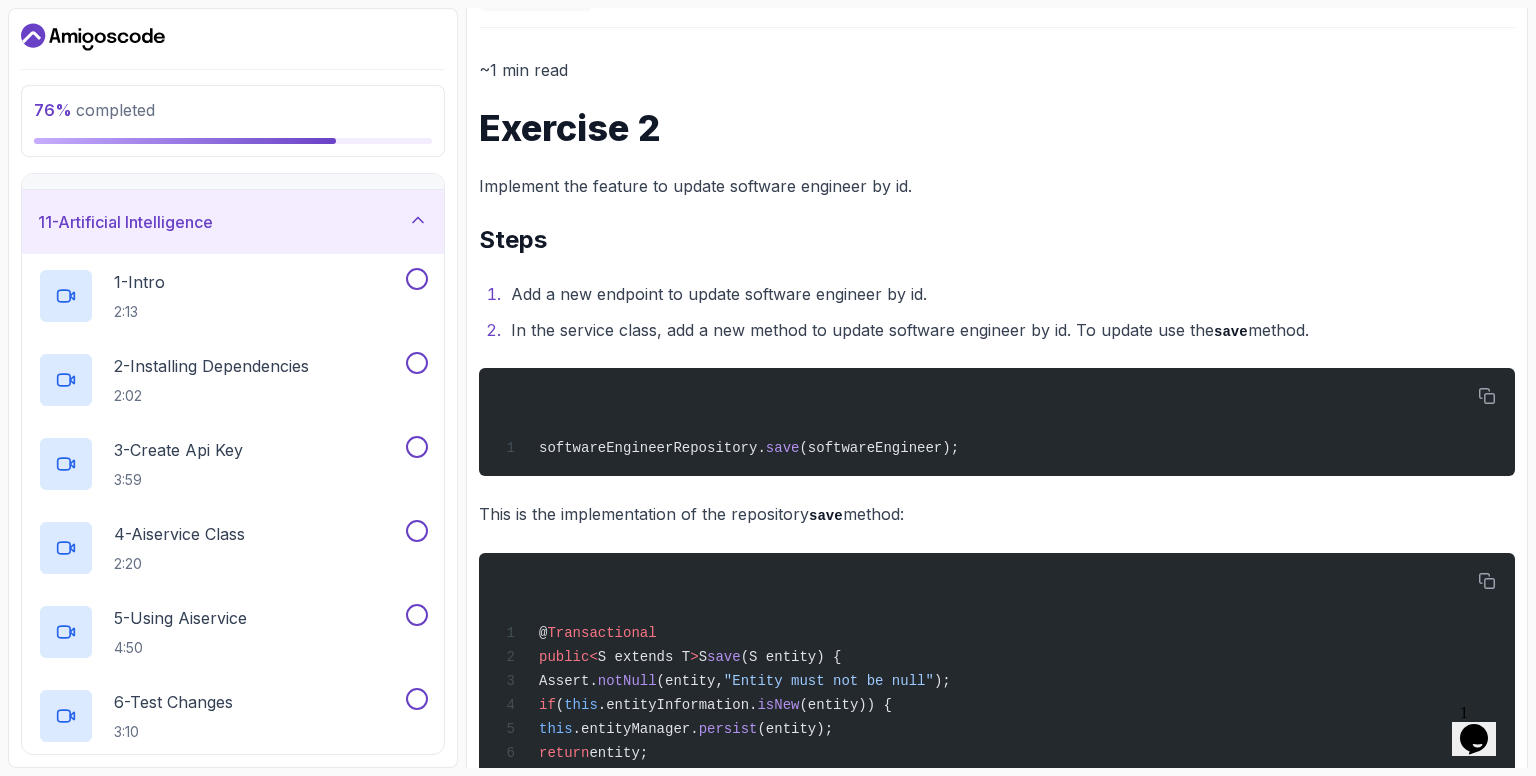 click on "11  -  Artificial Intelligence" at bounding box center [125, 222] 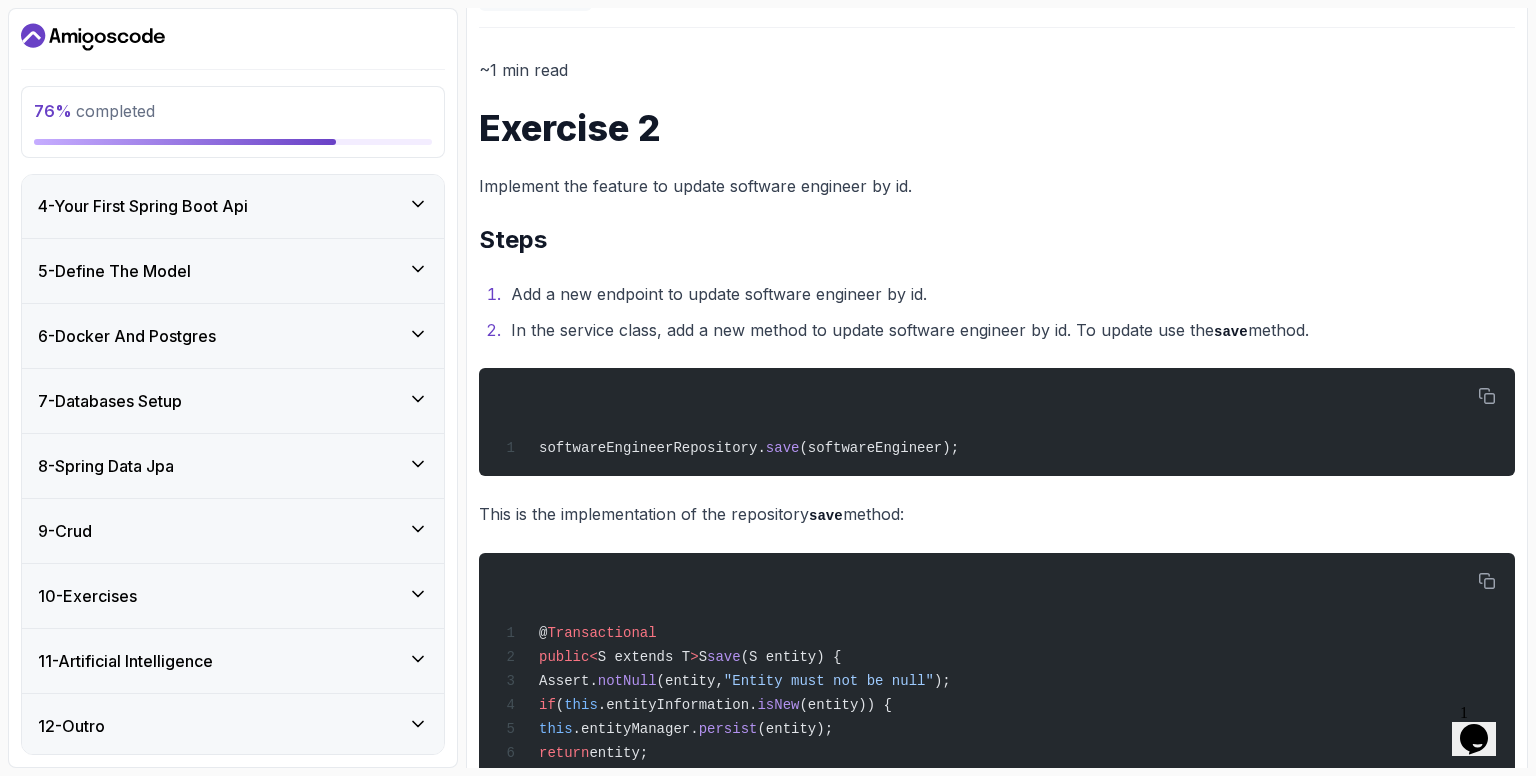 scroll, scrollTop: 0, scrollLeft: 0, axis: both 